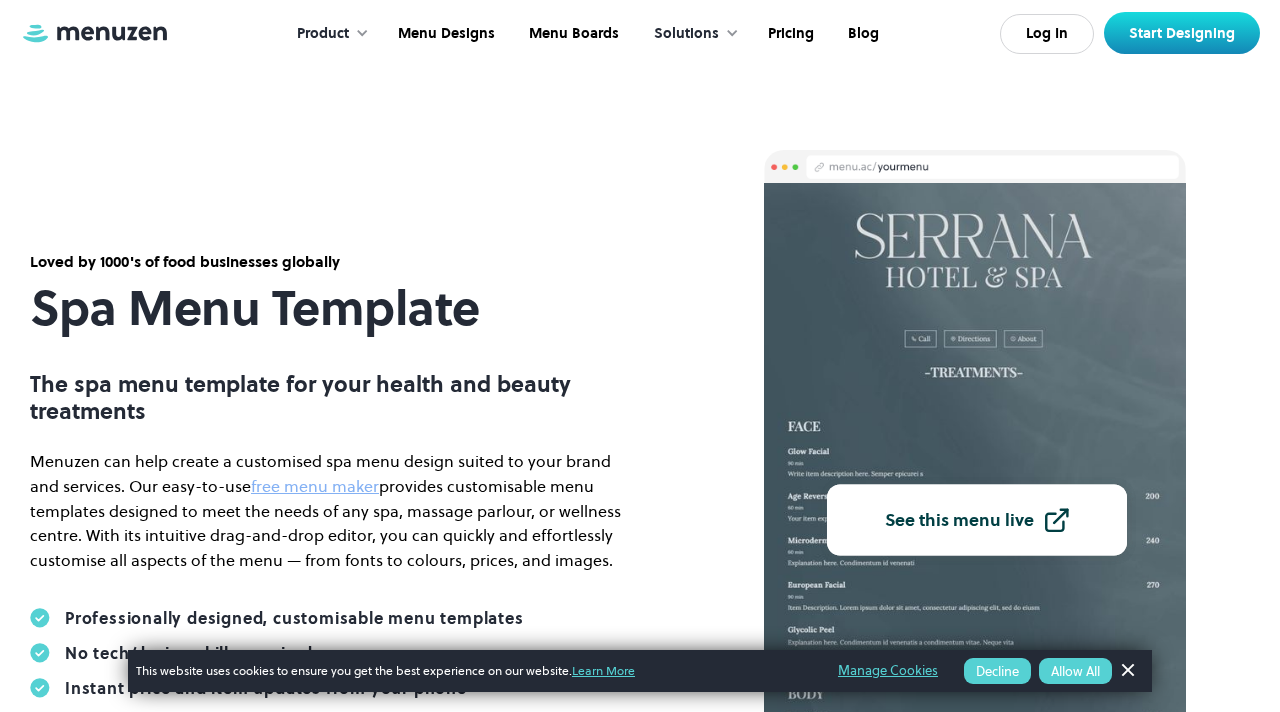 scroll, scrollTop: 94, scrollLeft: 0, axis: vertical 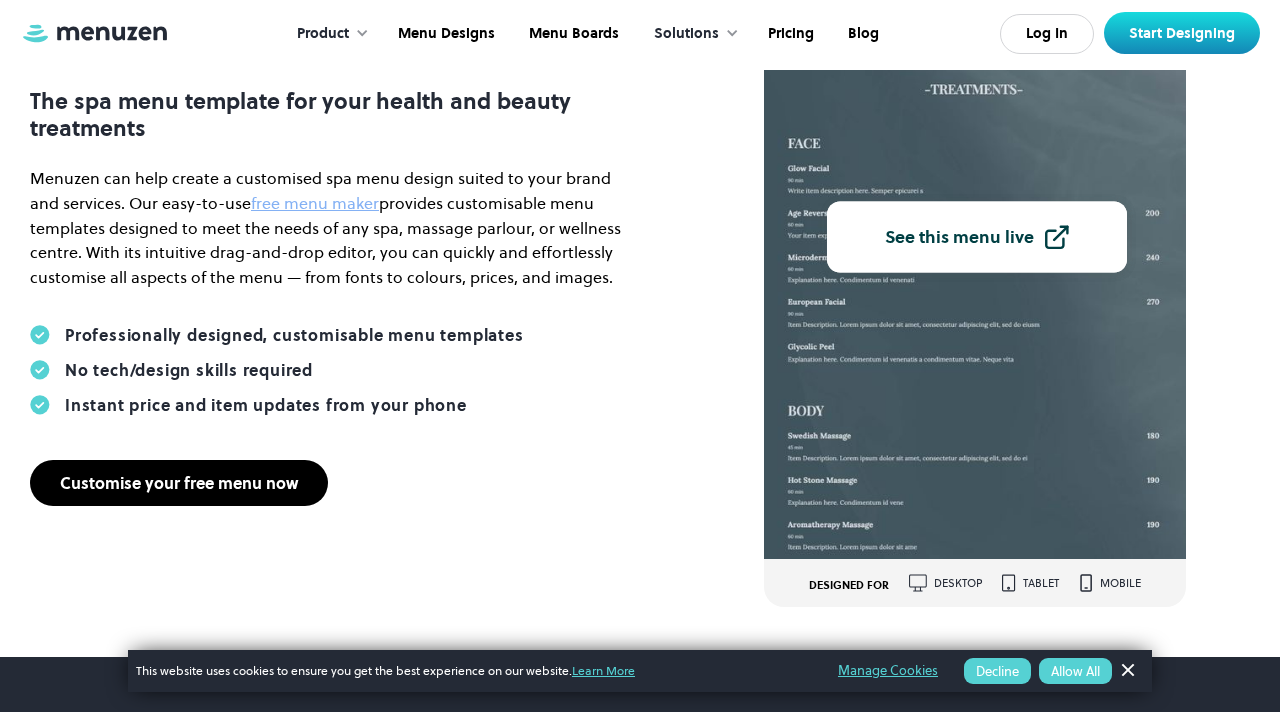 click on "Customise your free menu now" at bounding box center [179, 483] 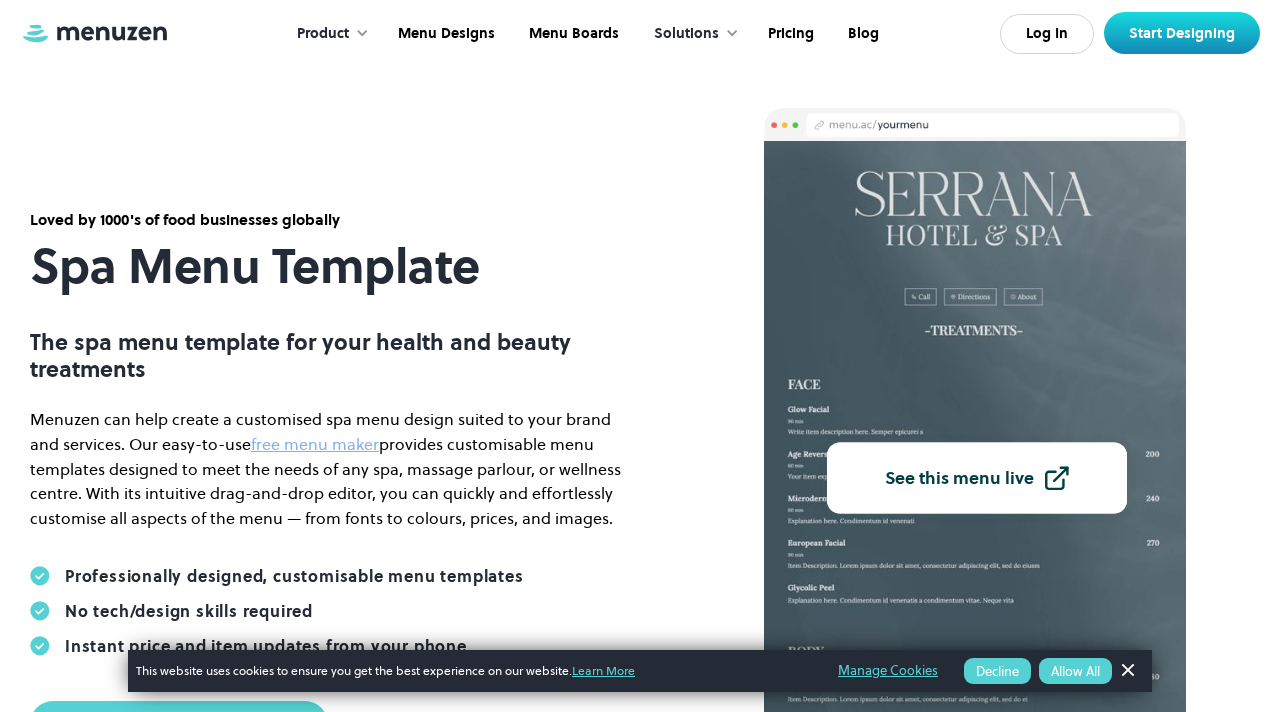 scroll, scrollTop: 0, scrollLeft: 0, axis: both 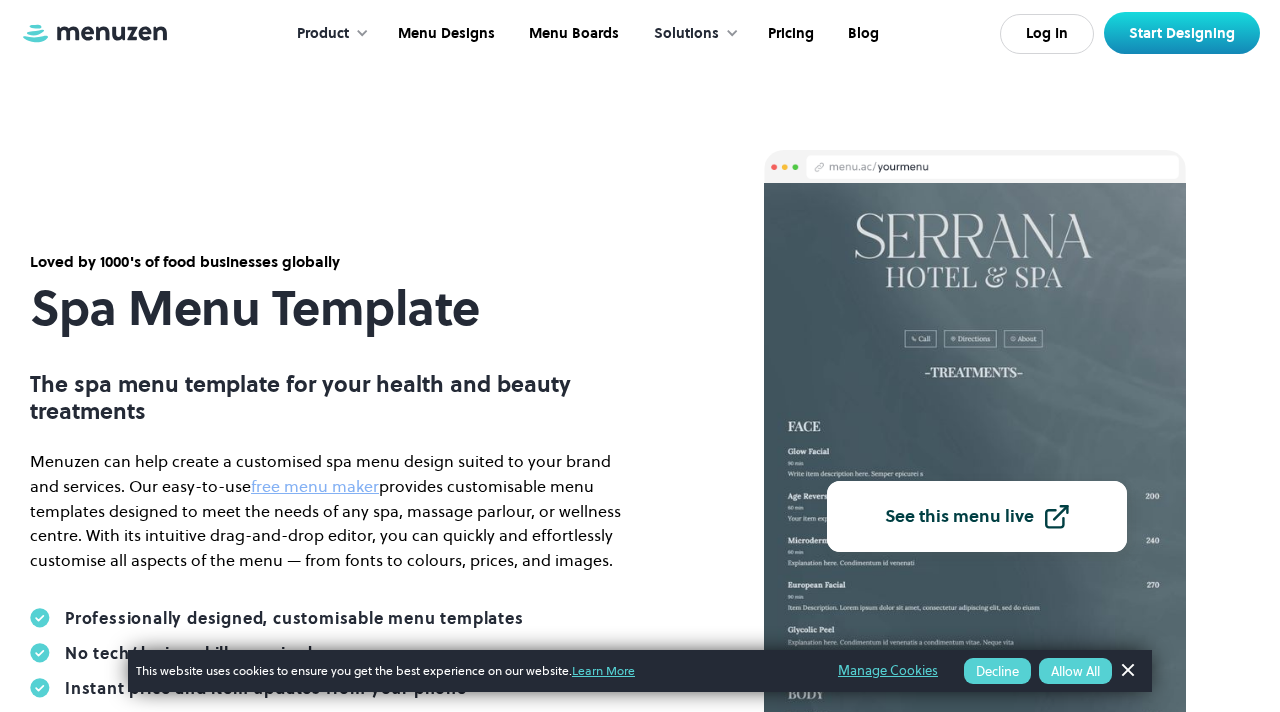 click on "See this menu live" at bounding box center [959, 517] 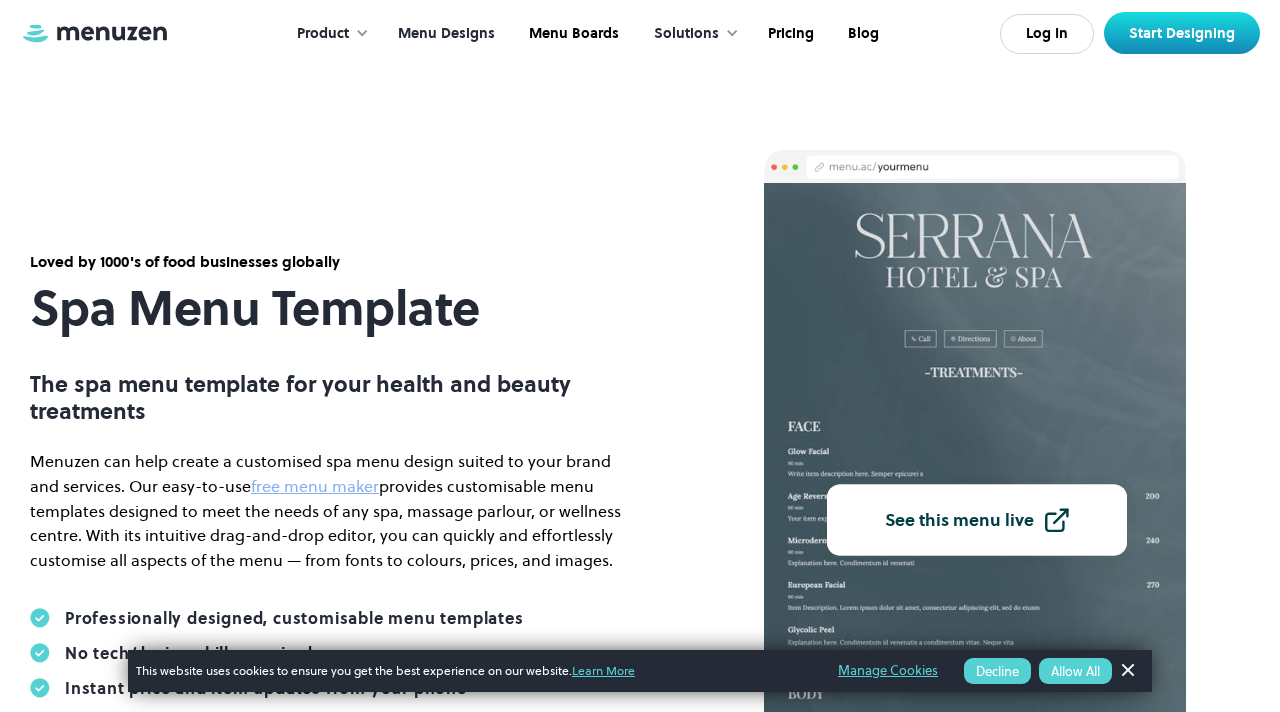 click on "Menu Designs" at bounding box center [444, 34] 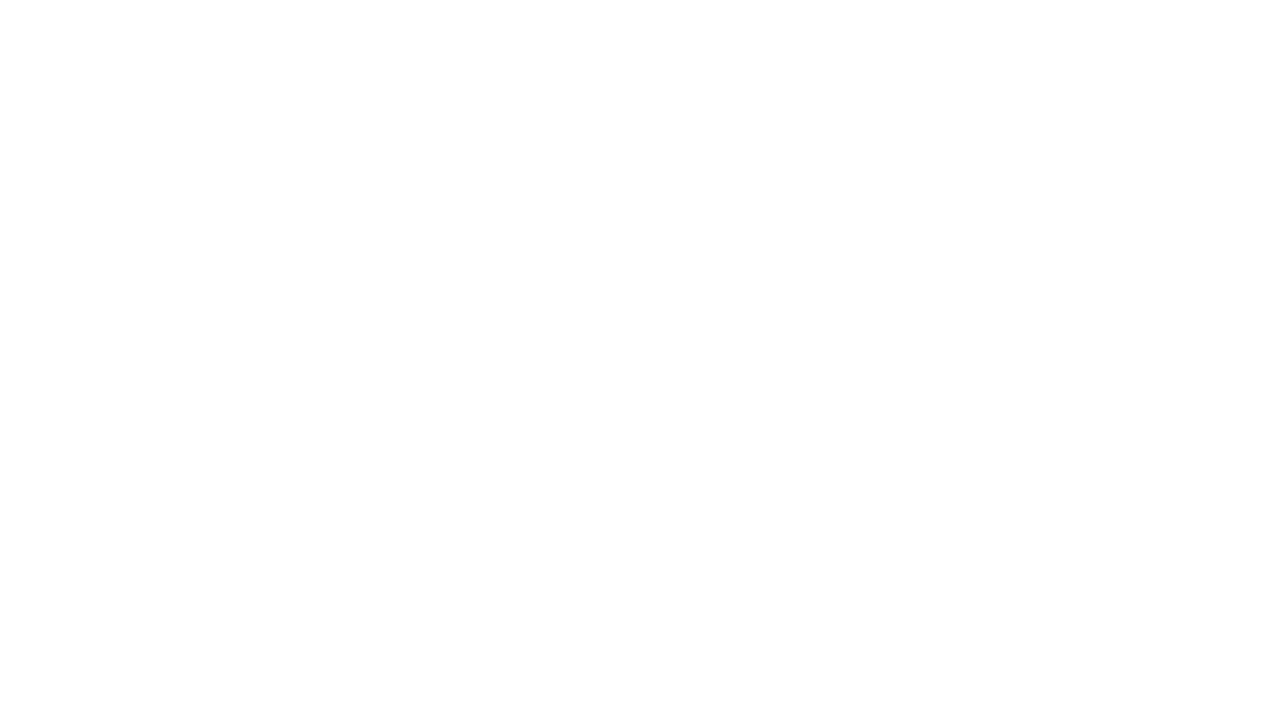 scroll, scrollTop: 0, scrollLeft: 0, axis: both 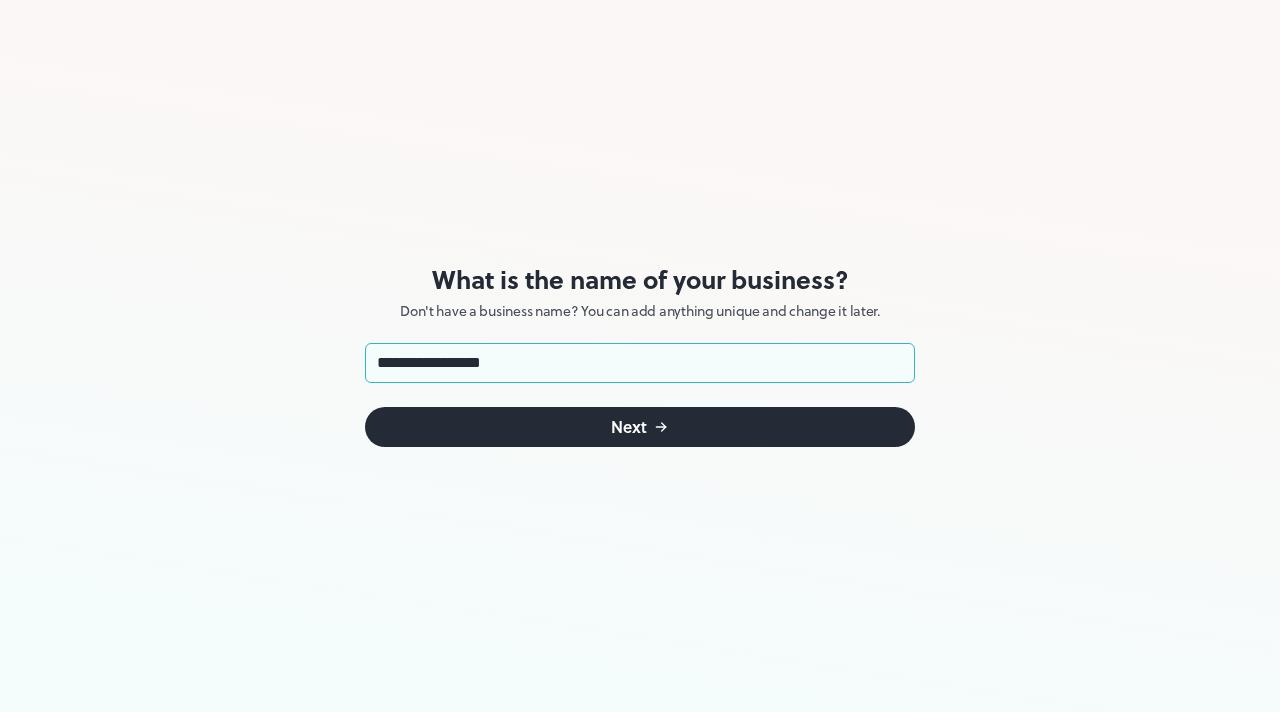 click on "**********" at bounding box center (640, 363) 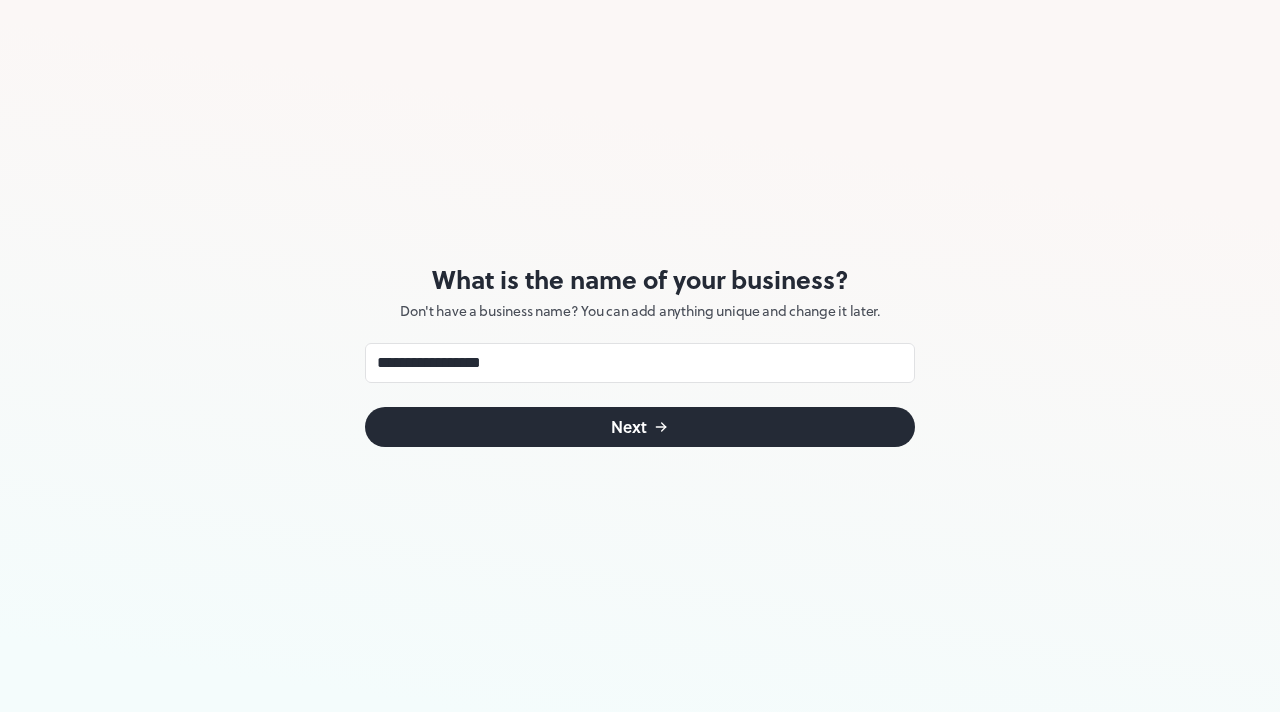 click on "Next" at bounding box center (640, 427) 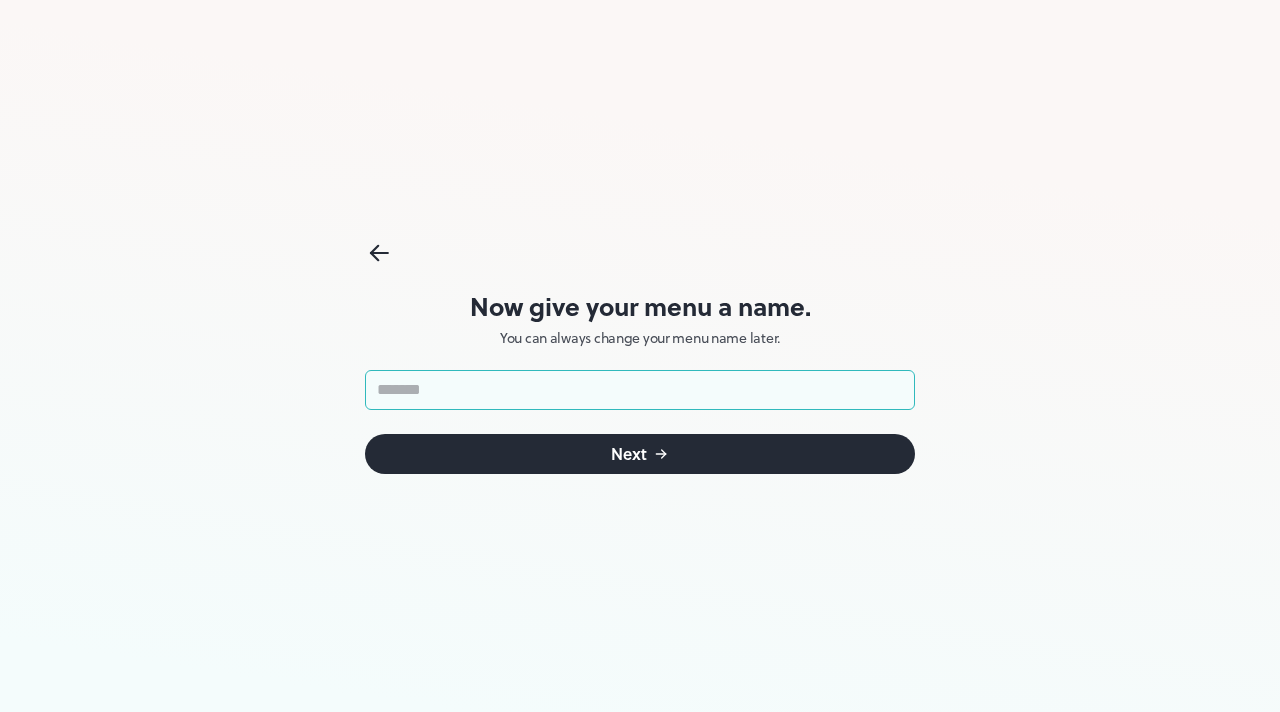 click at bounding box center (640, 390) 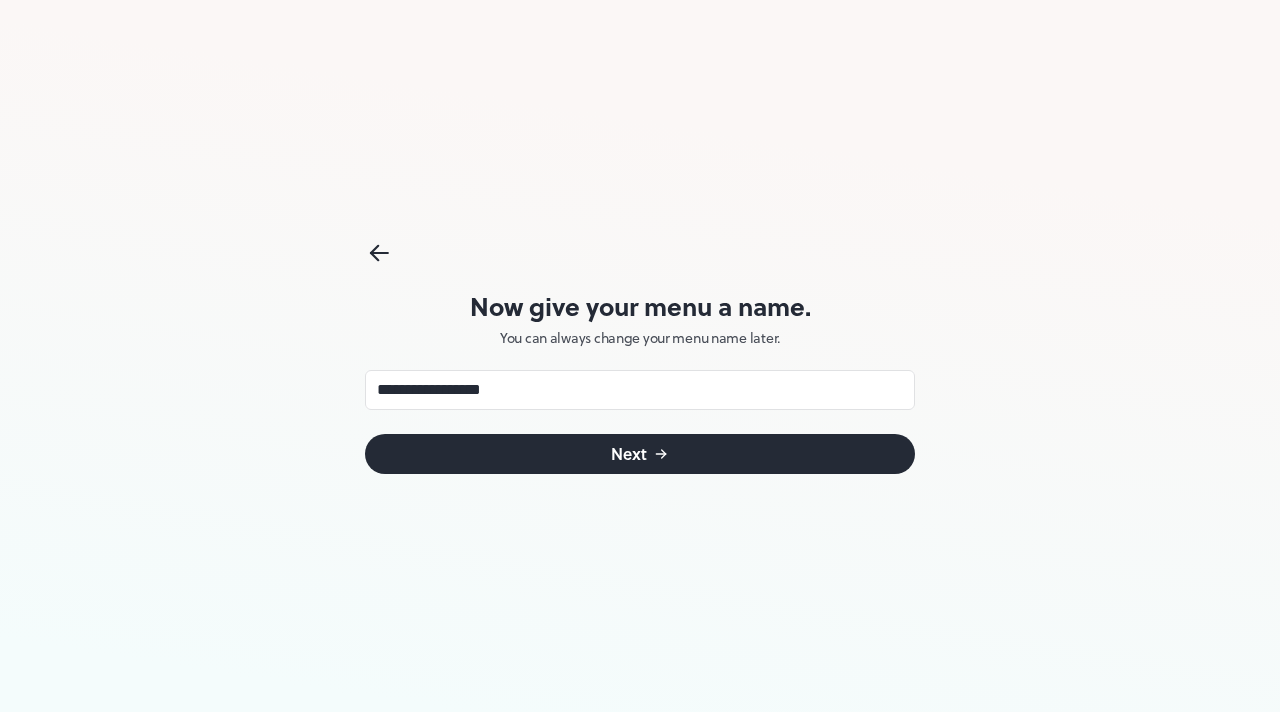 click on "**********" at bounding box center [640, 422] 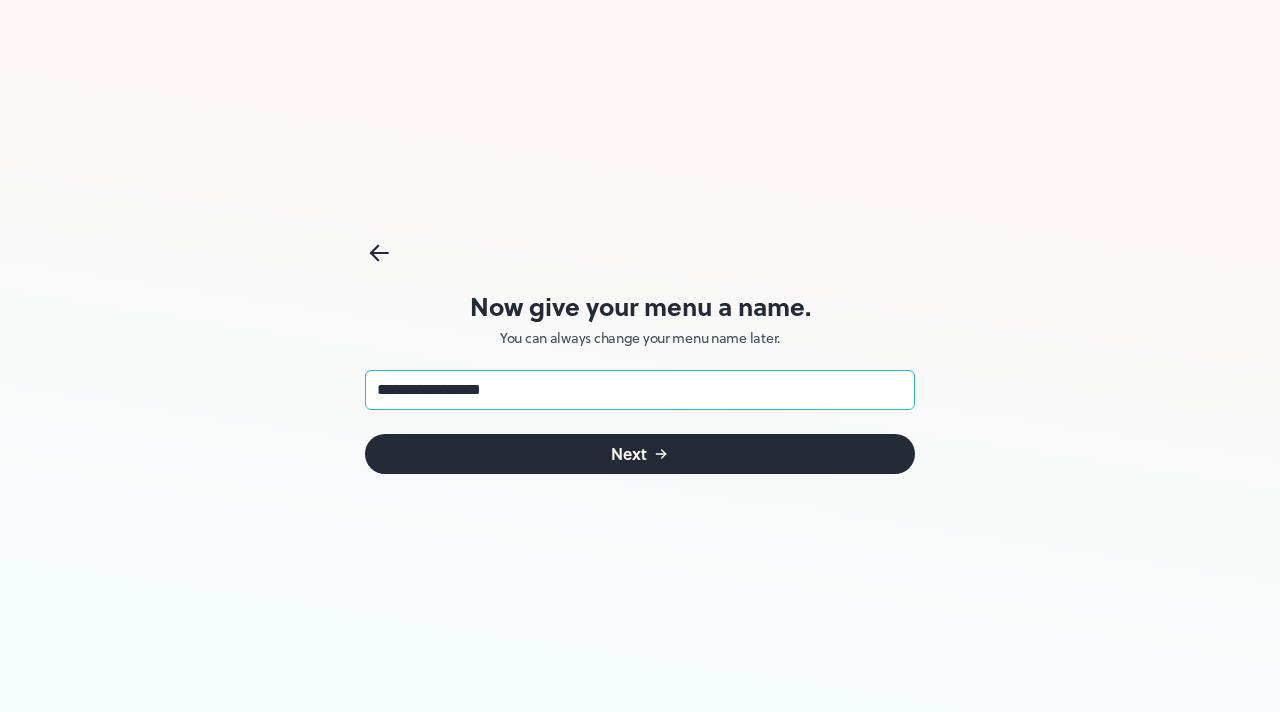 click on "**********" at bounding box center [640, 390] 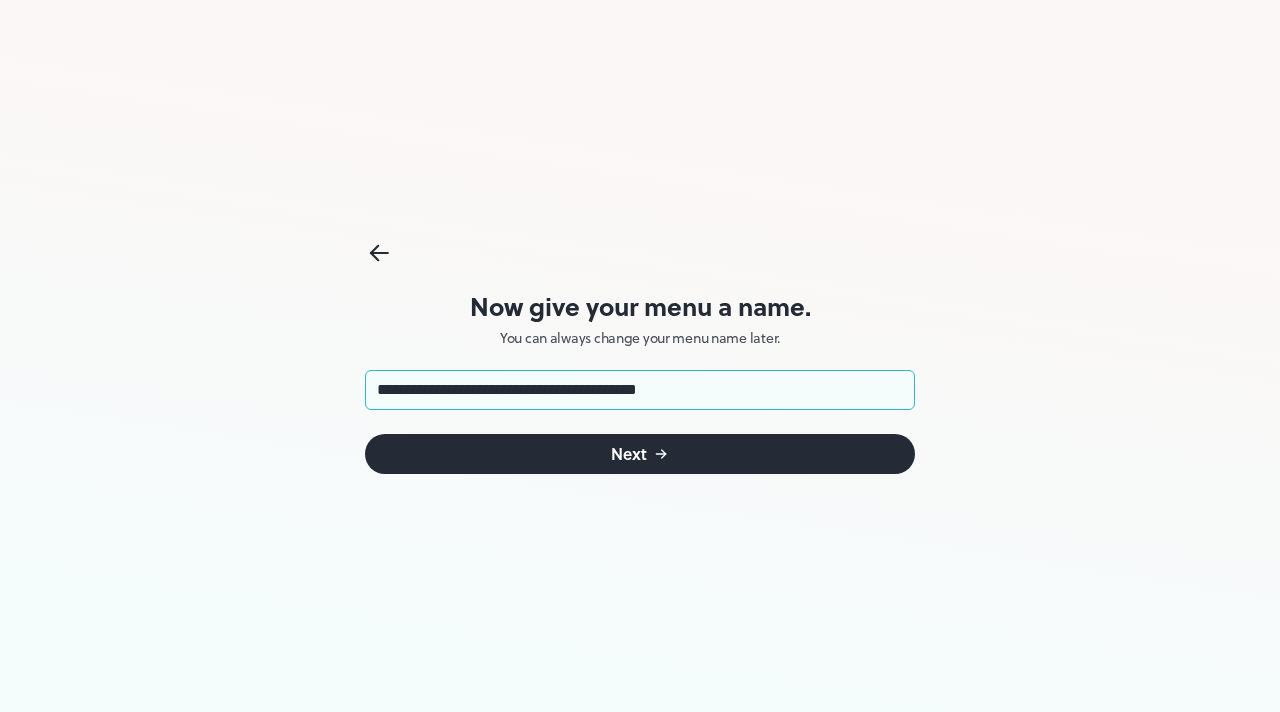 type on "**********" 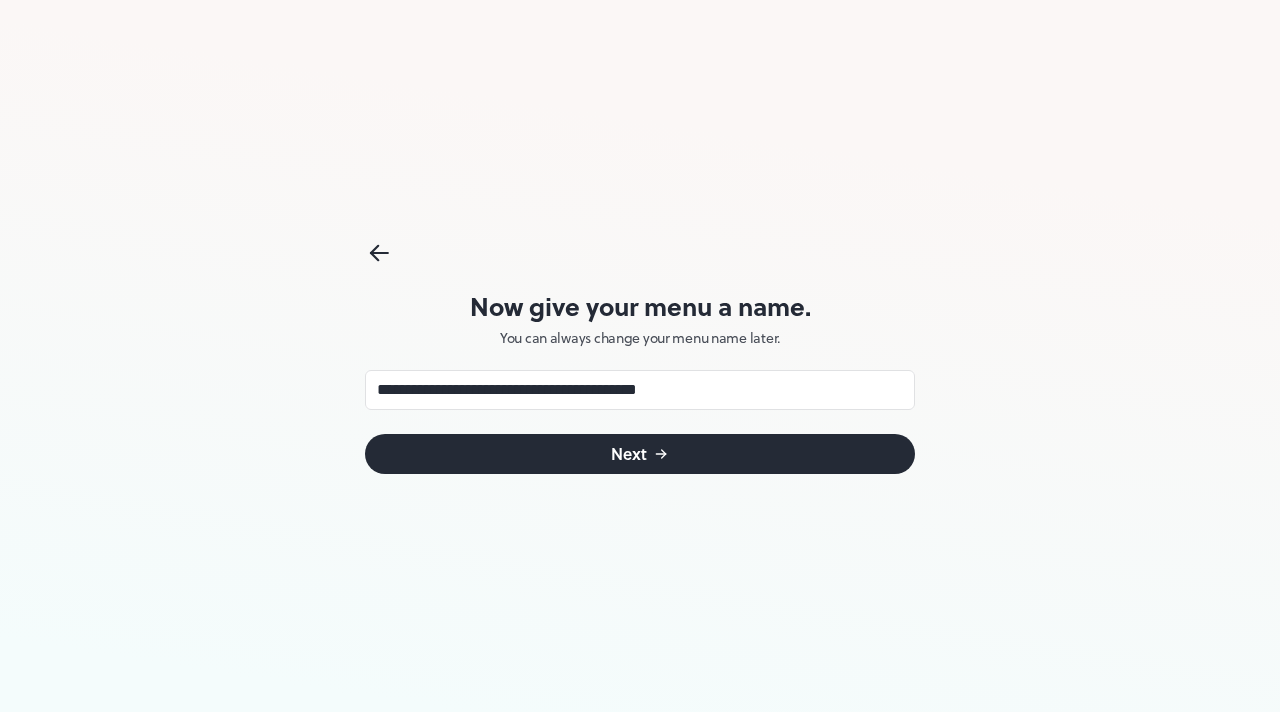 click on "Next" at bounding box center [629, 454] 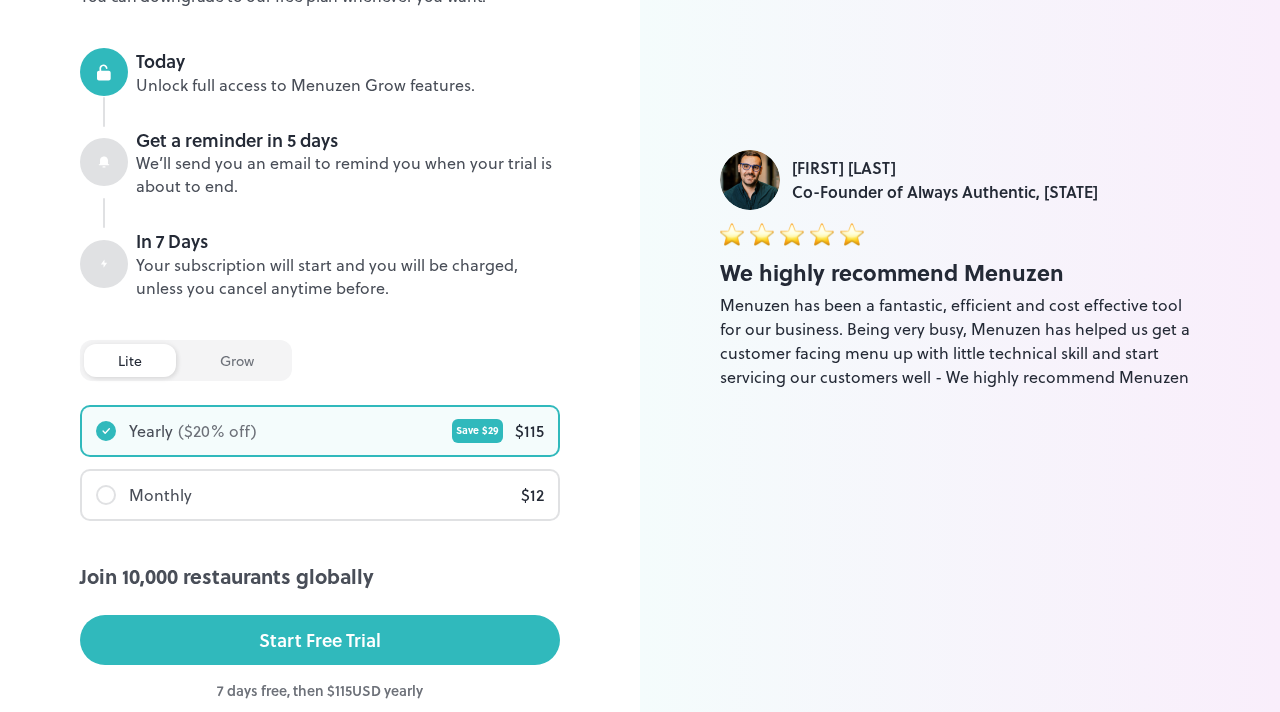 scroll, scrollTop: 298, scrollLeft: 0, axis: vertical 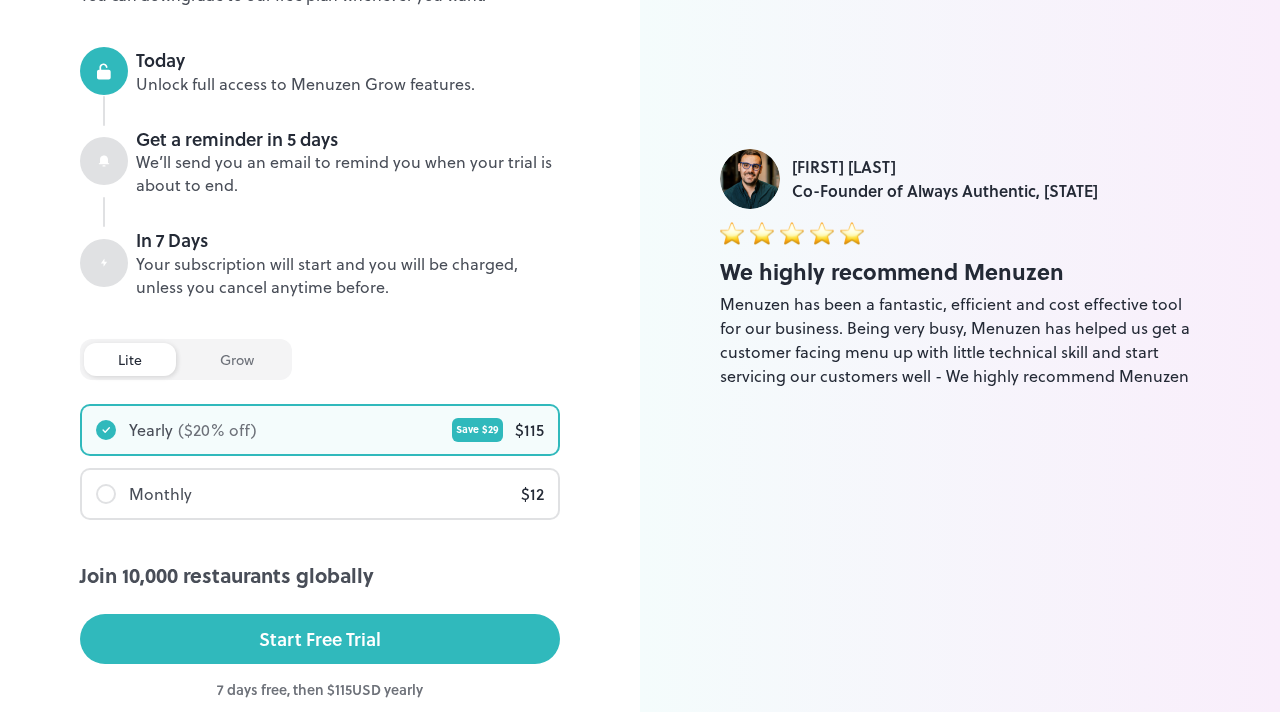 click on "Monthly $ 12" at bounding box center (320, 494) 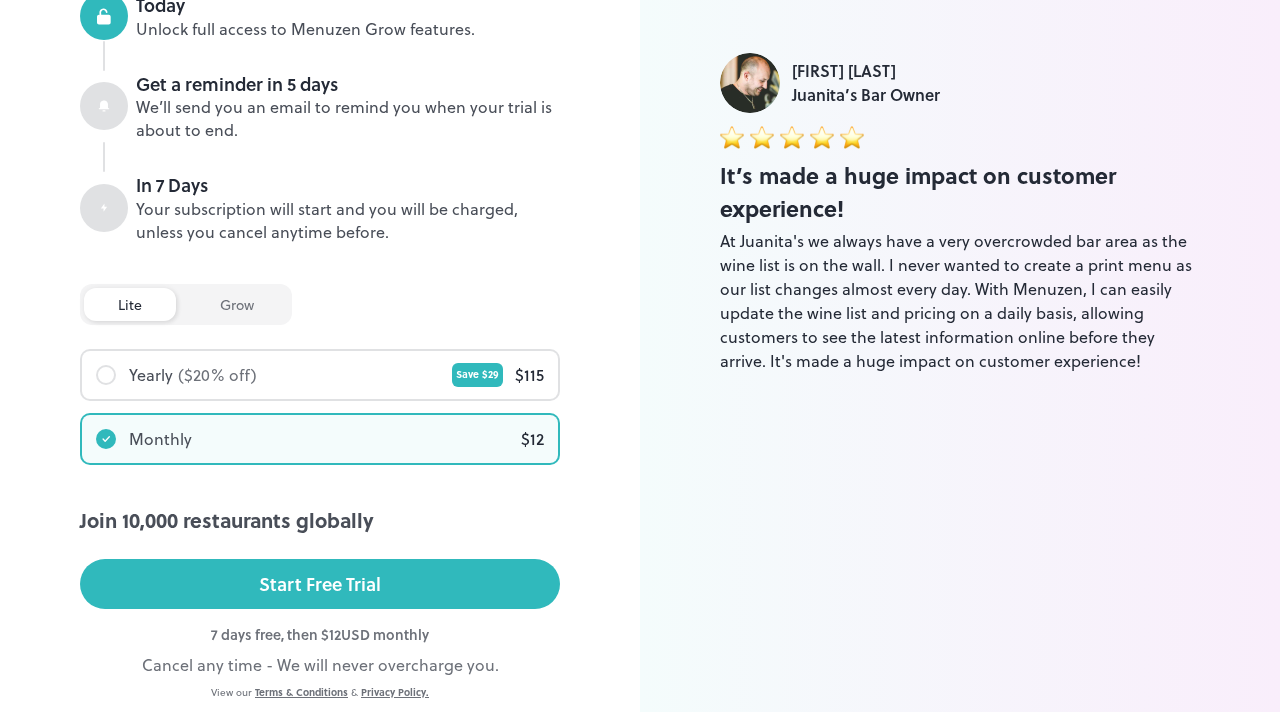 scroll, scrollTop: 379, scrollLeft: 0, axis: vertical 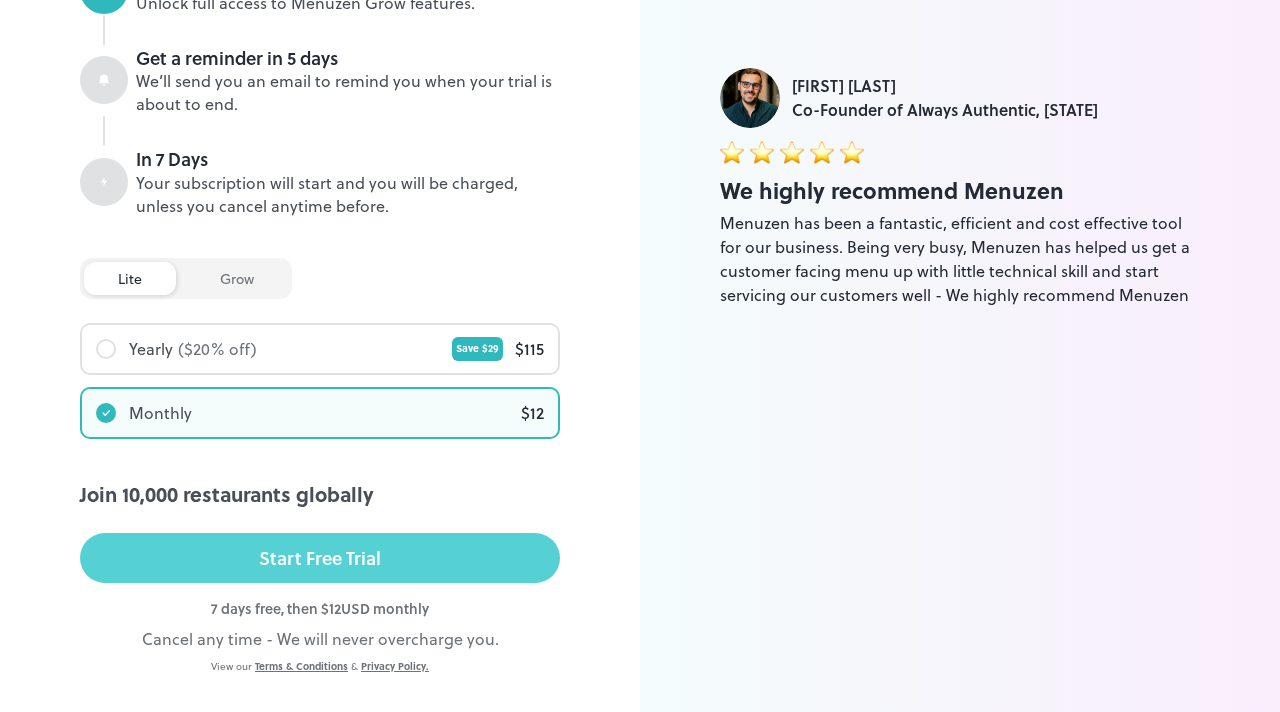 click on "Start Free Trial" at bounding box center [320, 558] 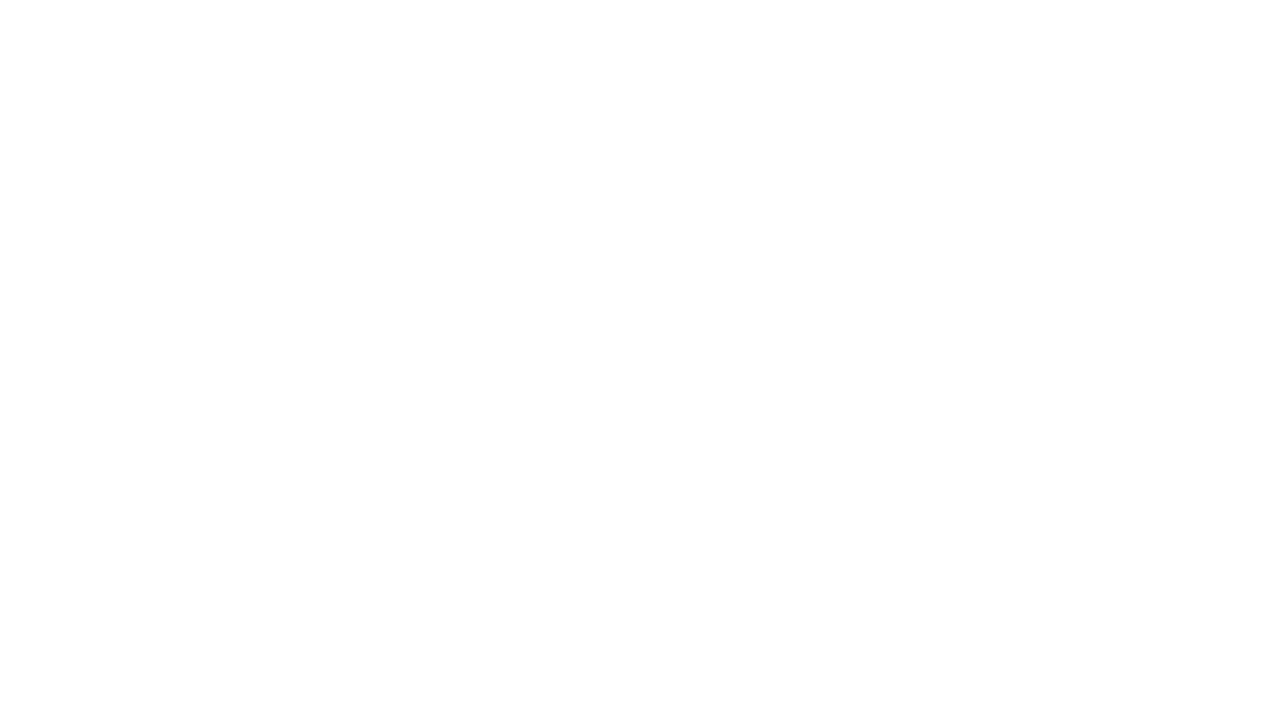 scroll, scrollTop: 0, scrollLeft: 0, axis: both 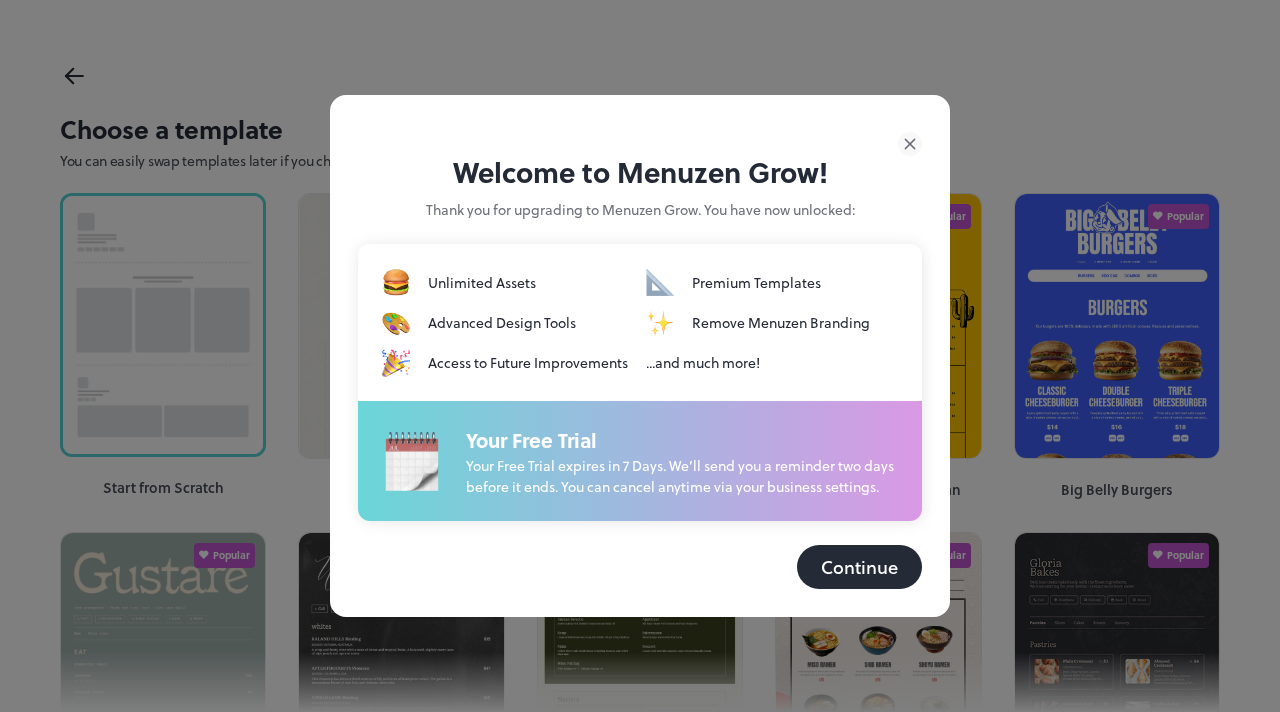 click on "Continue" at bounding box center (859, 567) 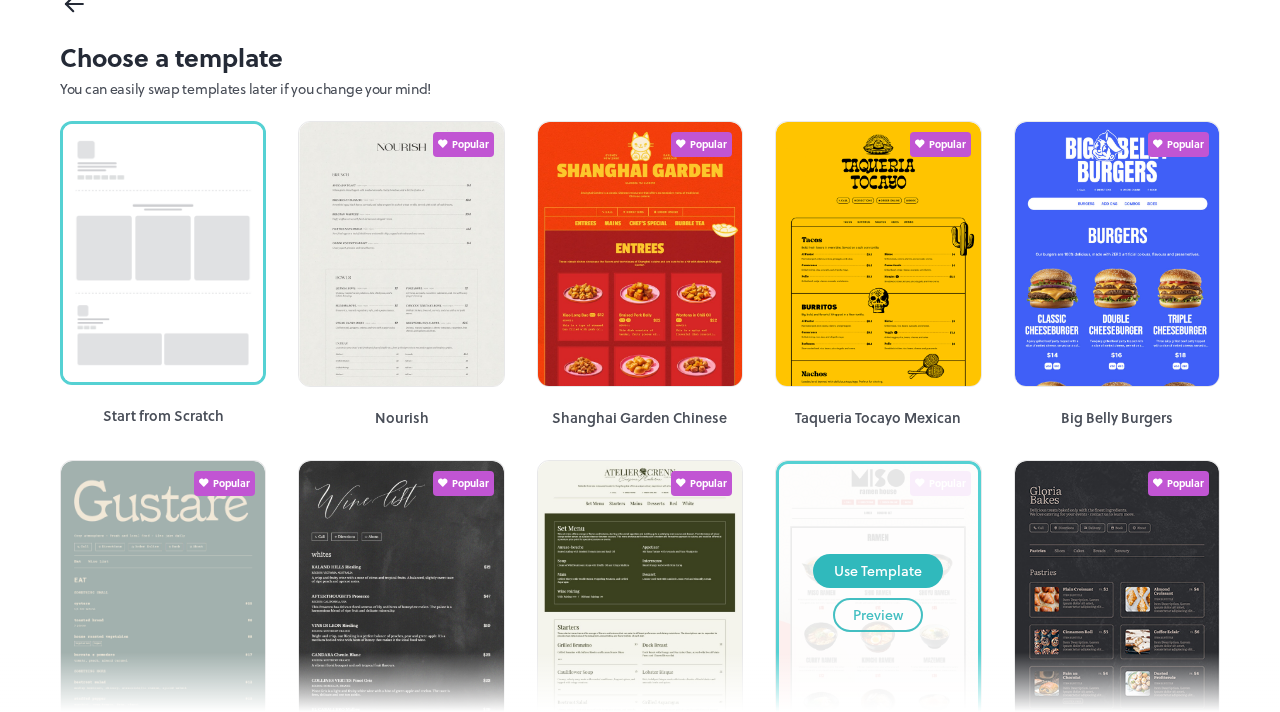 scroll, scrollTop: 0, scrollLeft: 0, axis: both 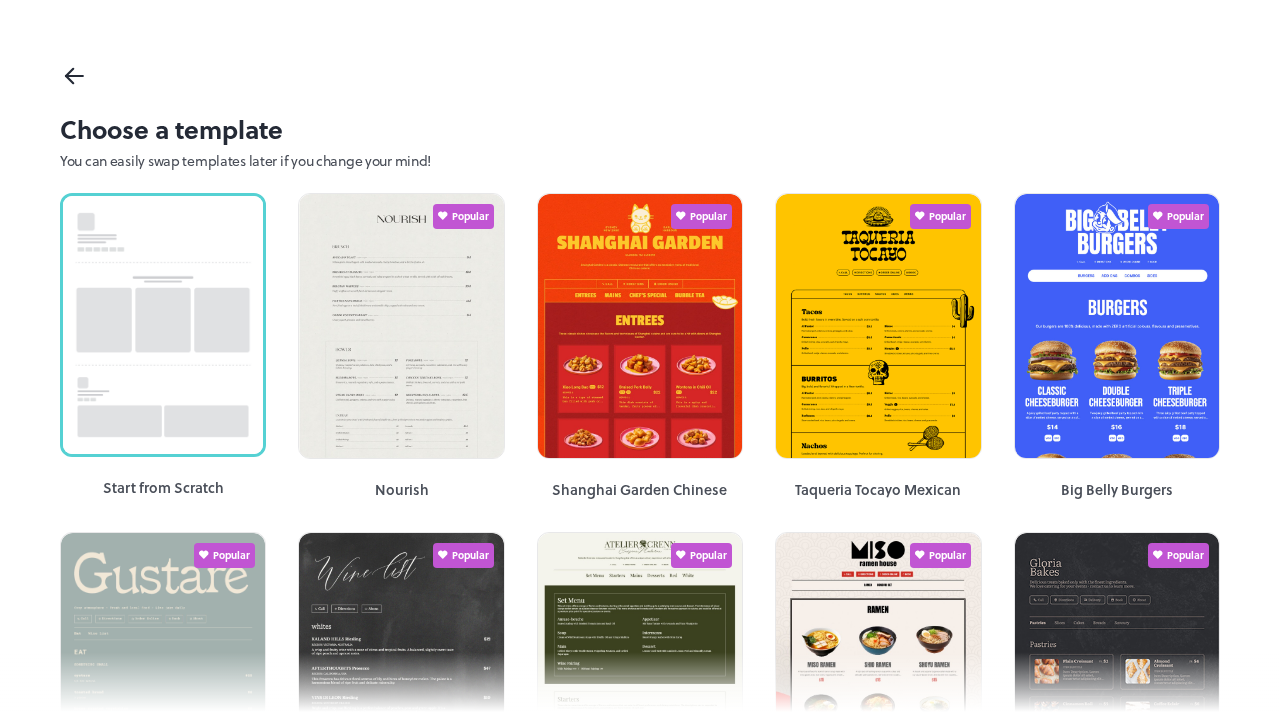 click 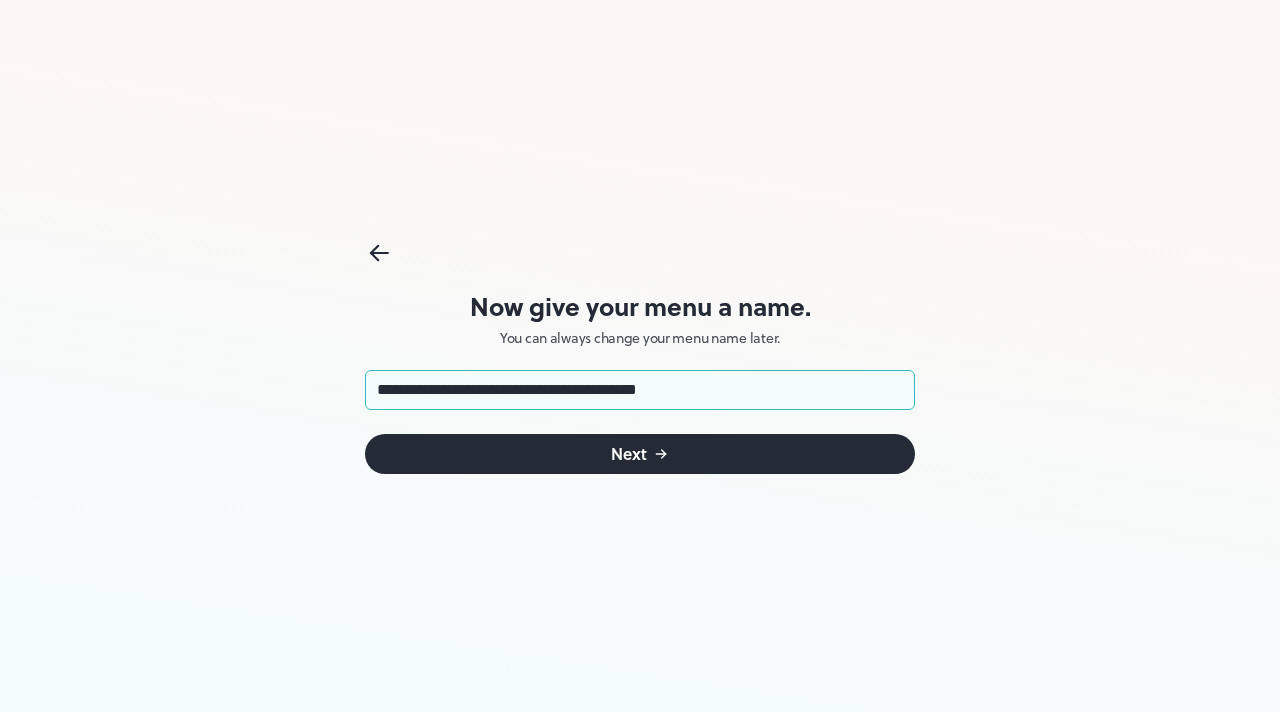 click on "Next" at bounding box center [640, 454] 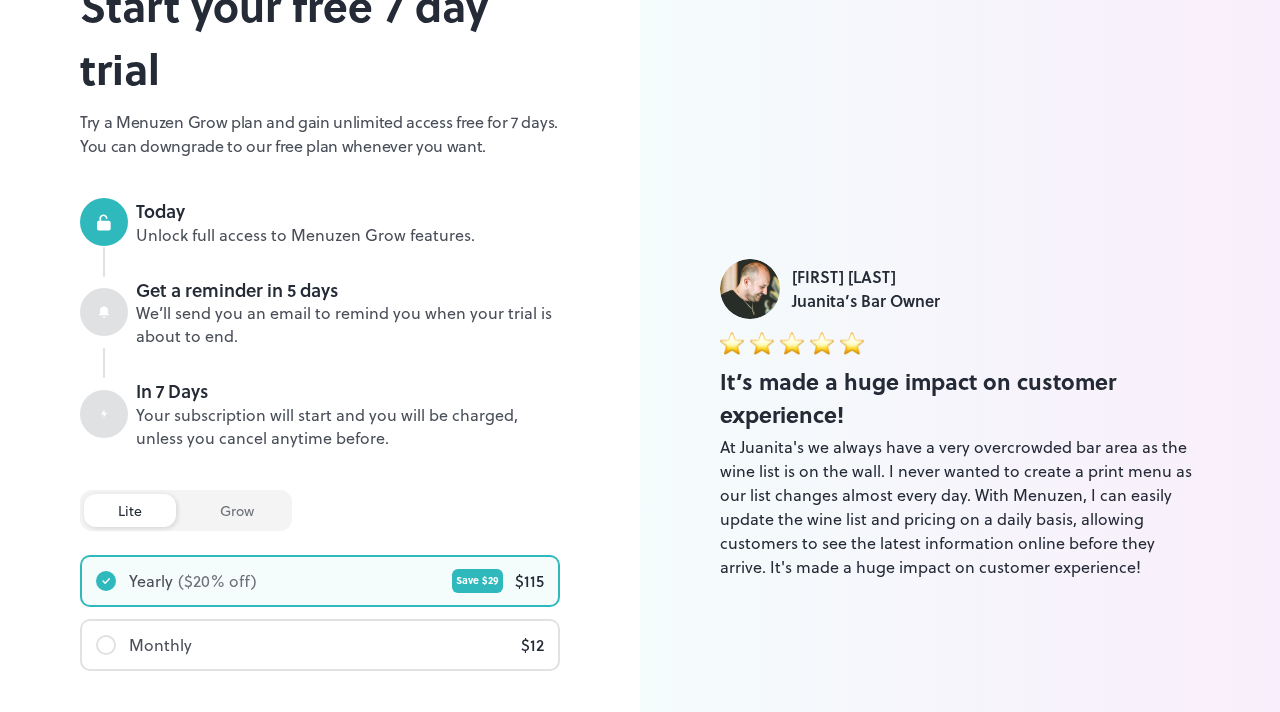 scroll, scrollTop: 420, scrollLeft: 0, axis: vertical 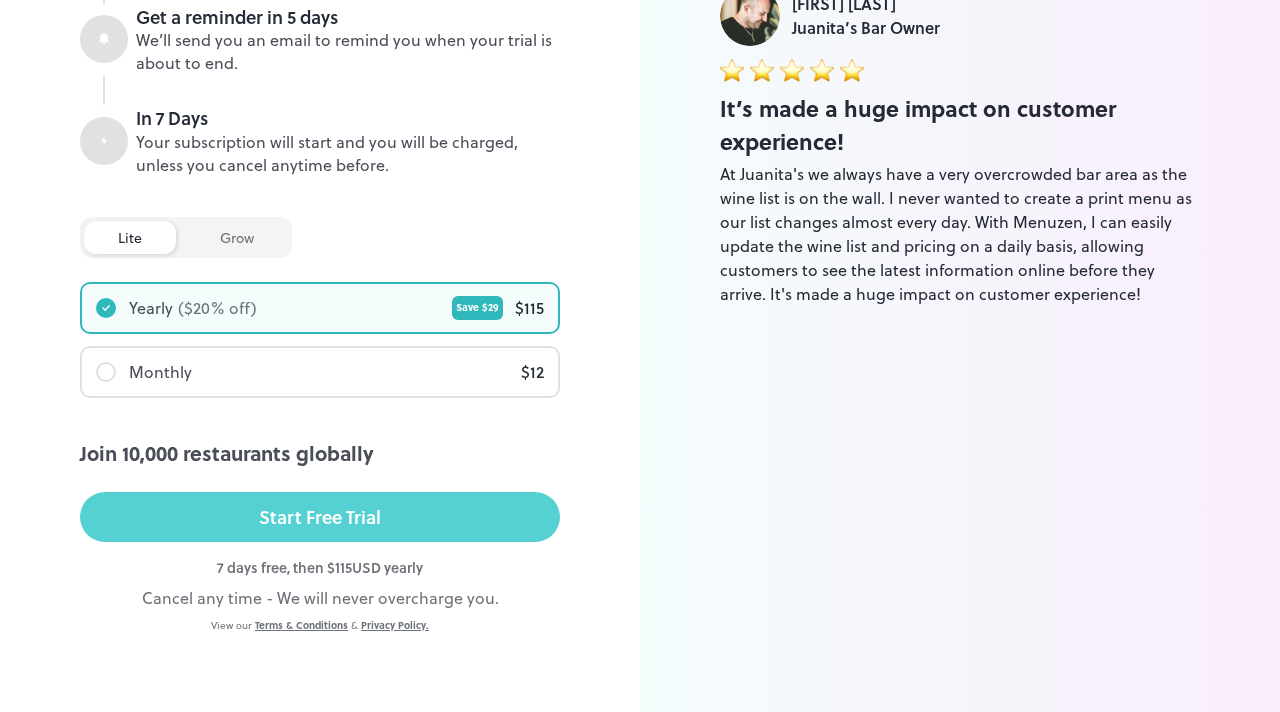click on "Start Free Trial" at bounding box center [320, 517] 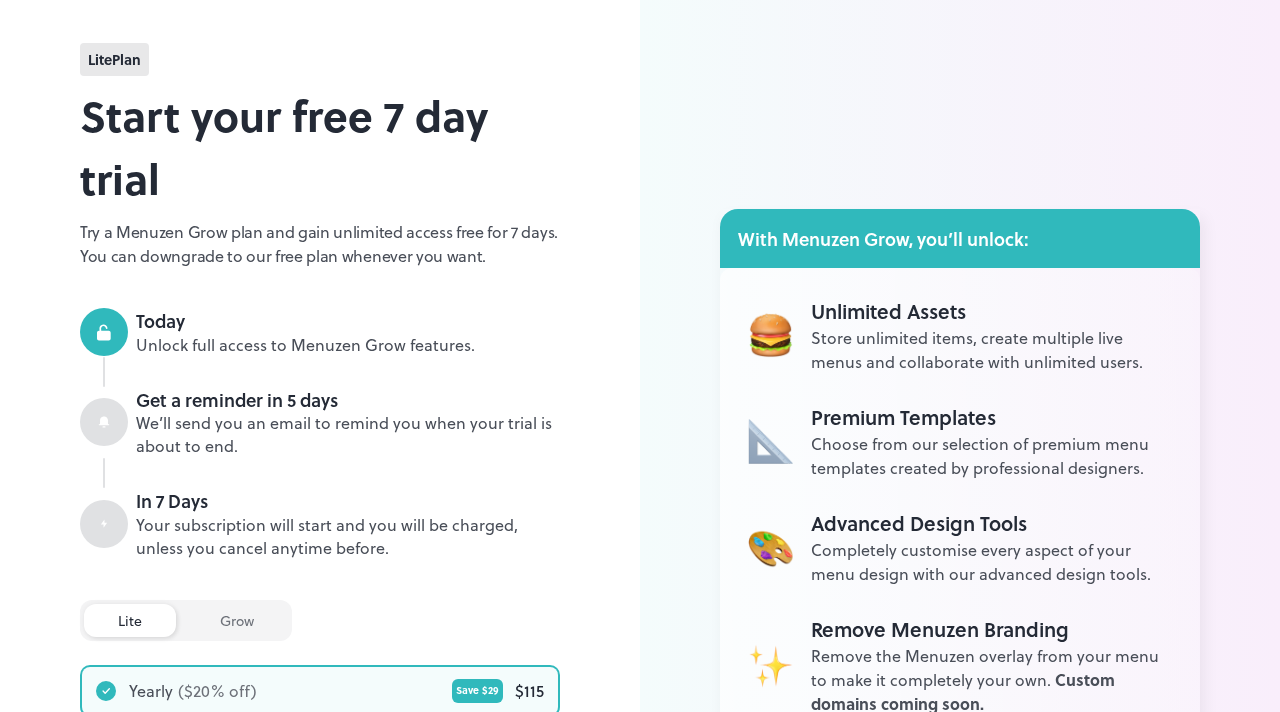 scroll, scrollTop: 0, scrollLeft: 0, axis: both 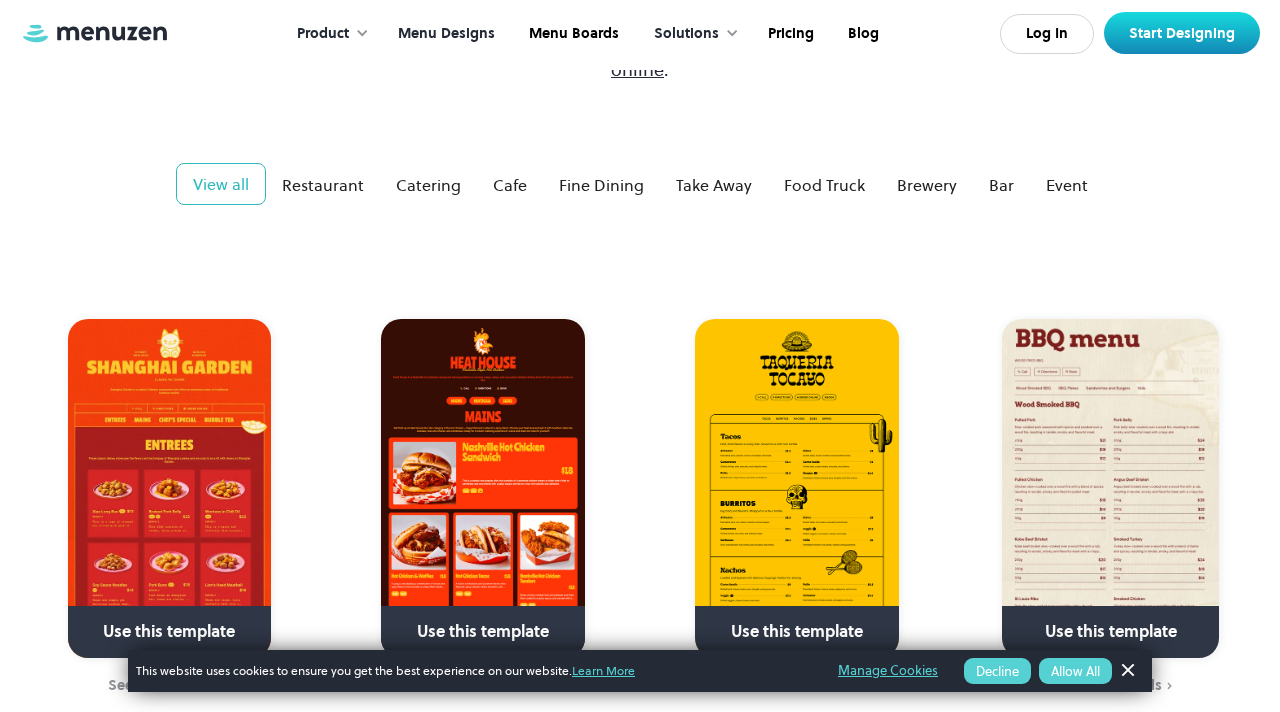 click on "View all" at bounding box center [221, 184] 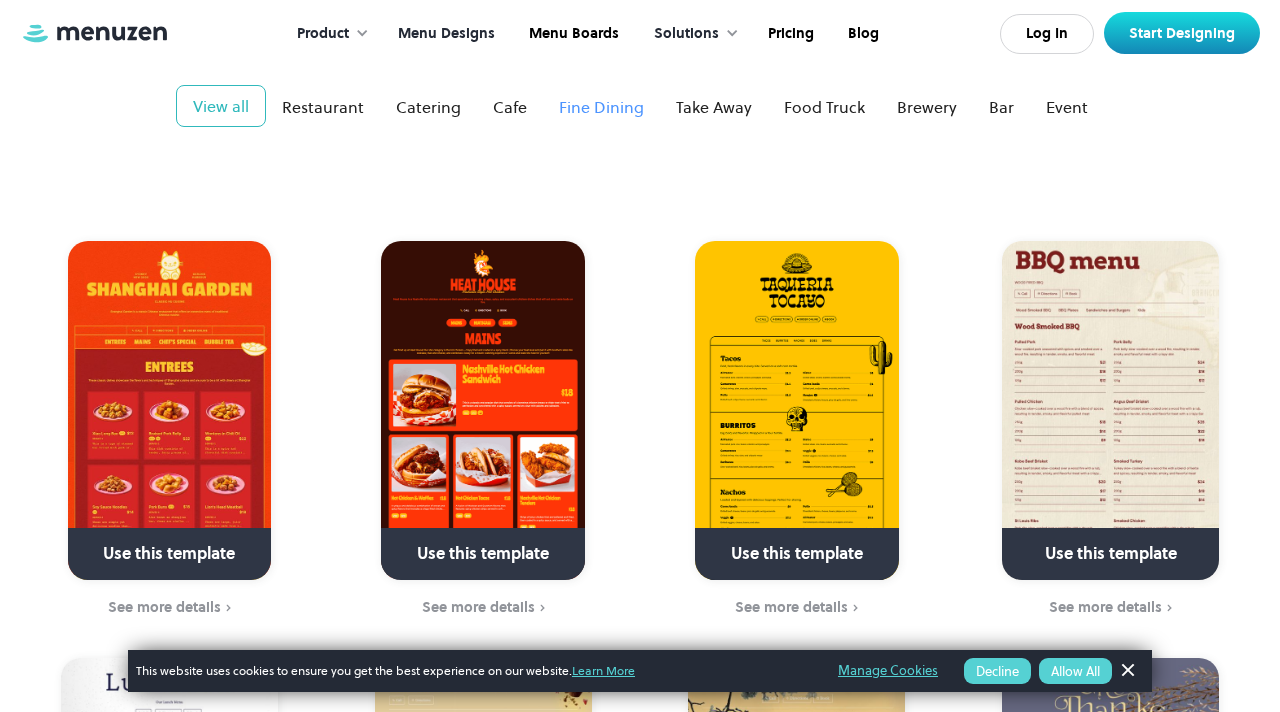 scroll, scrollTop: 414, scrollLeft: 0, axis: vertical 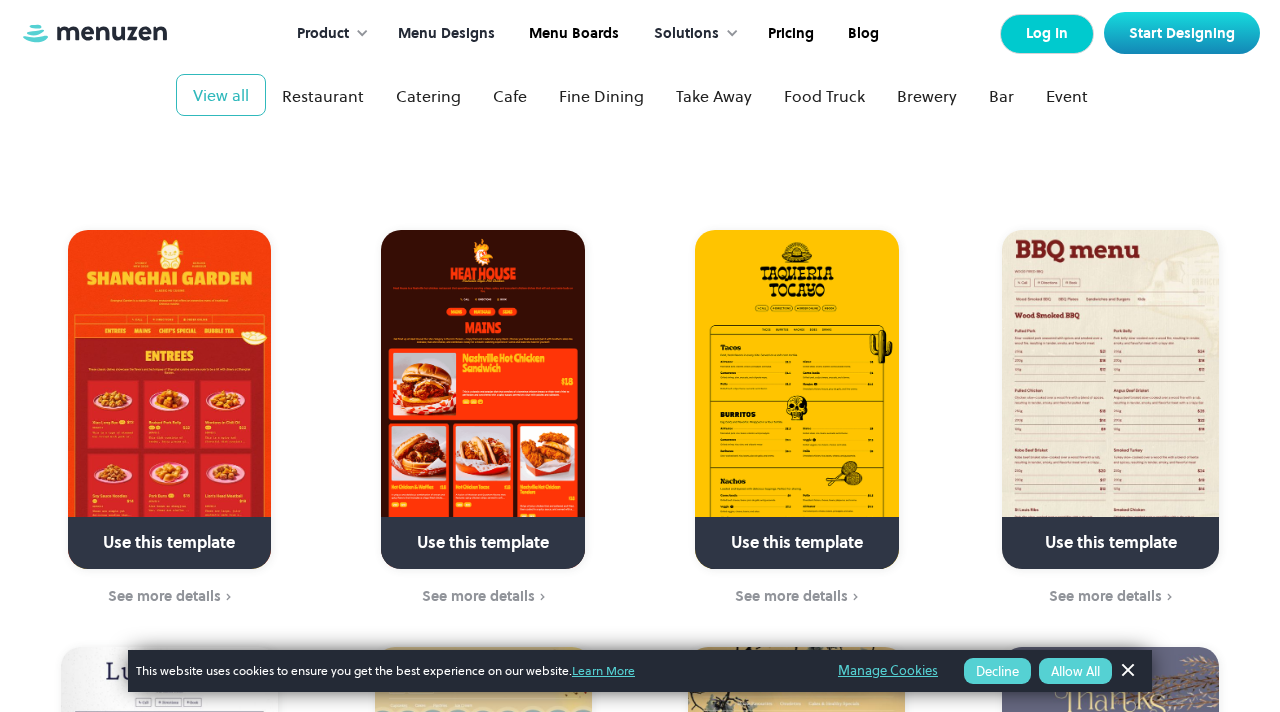 click on "Log In" at bounding box center [1047, 34] 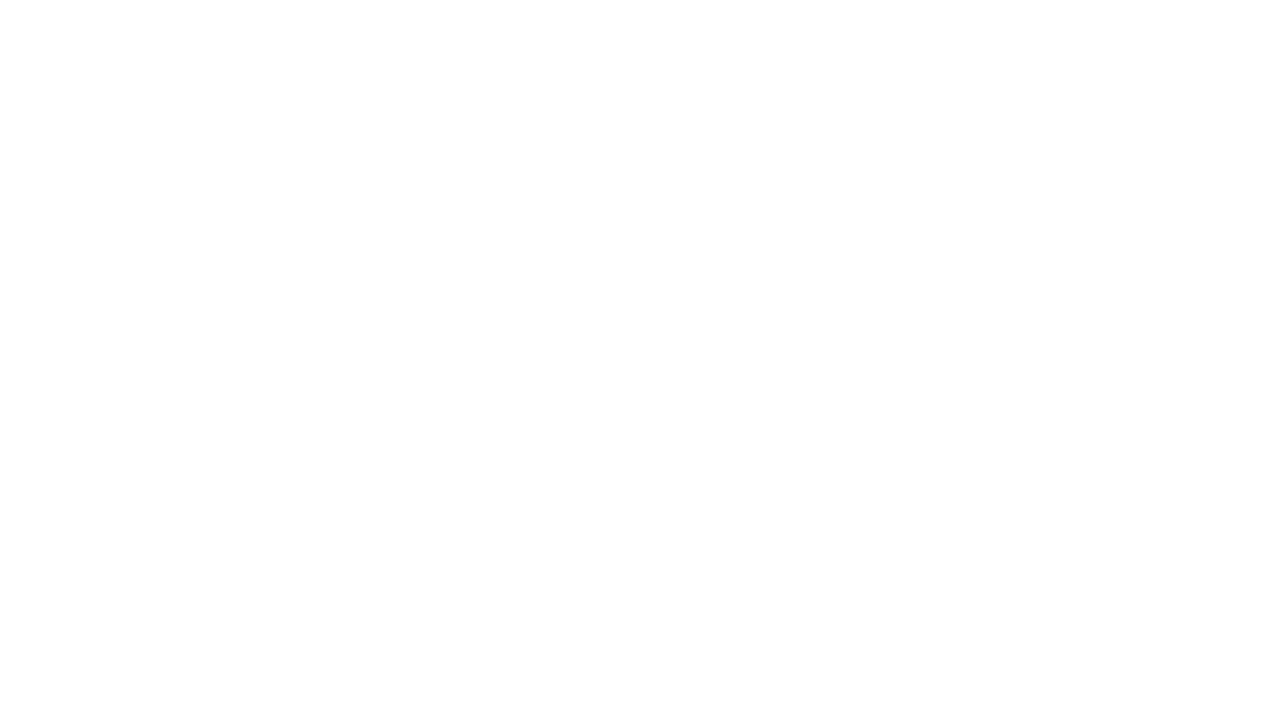 scroll, scrollTop: 0, scrollLeft: 0, axis: both 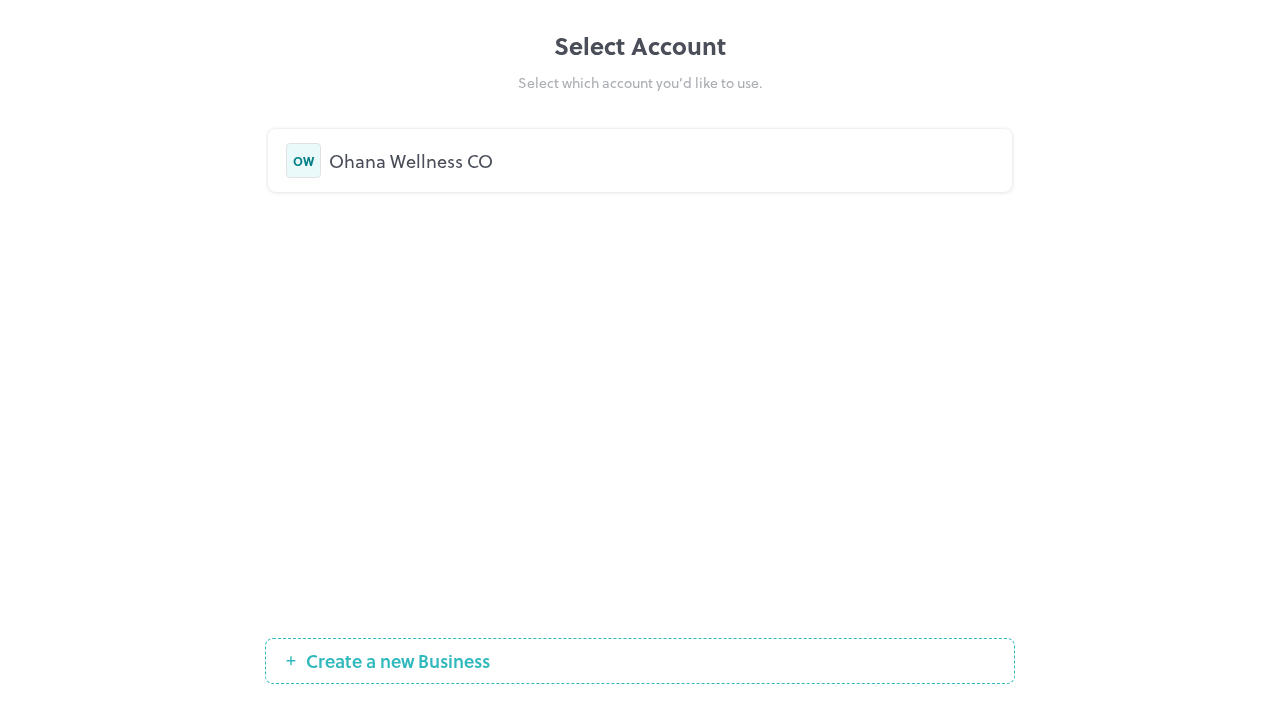click on "Ohana Wellness CO" at bounding box center (661, 160) 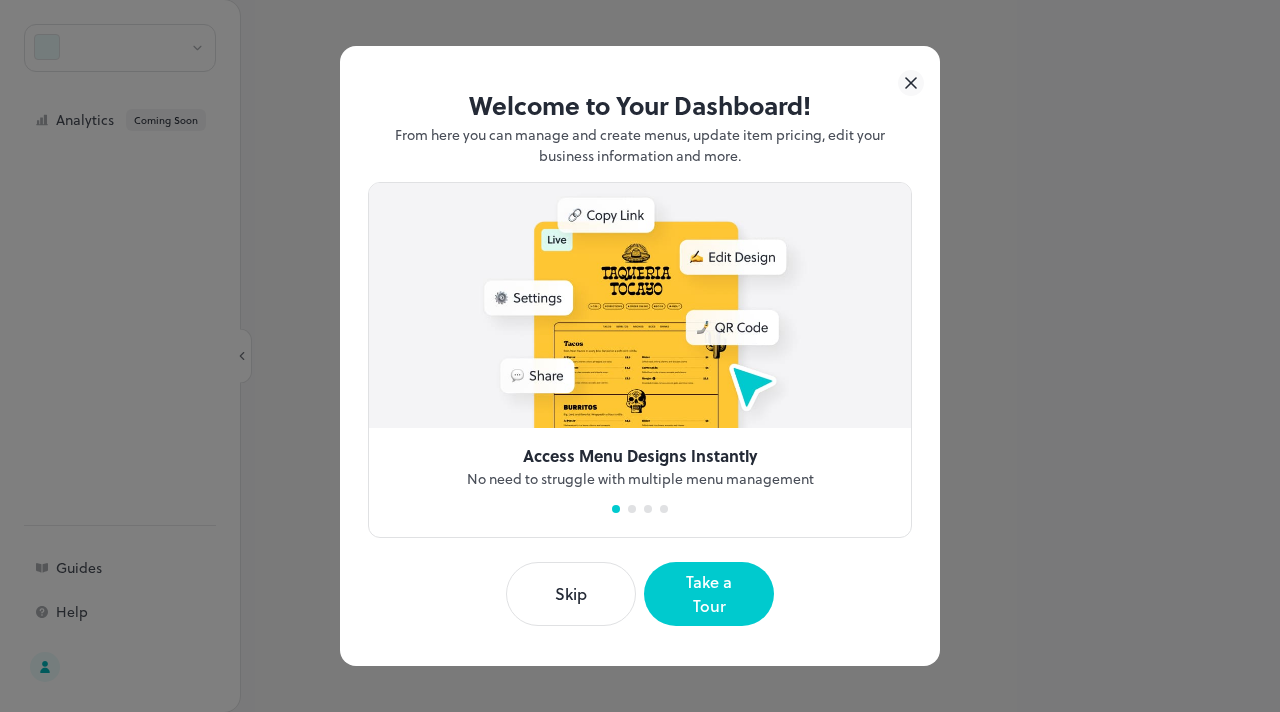scroll, scrollTop: 0, scrollLeft: 0, axis: both 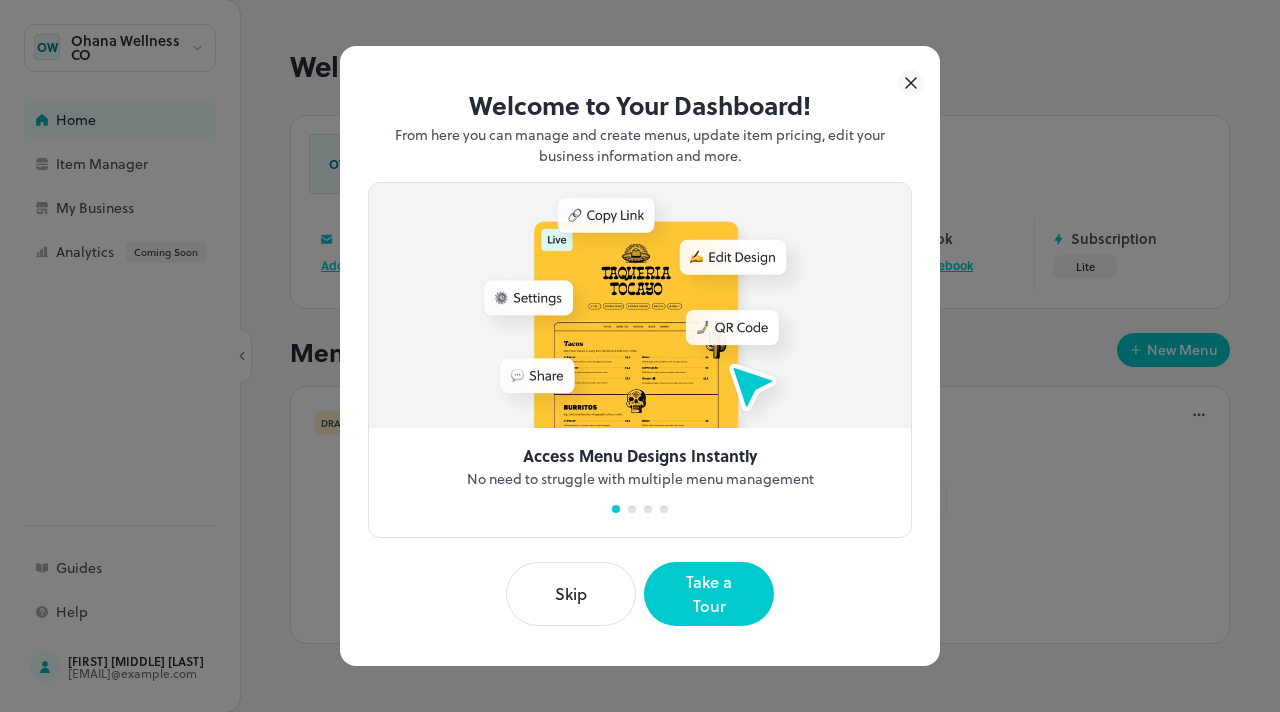 click on "Skip" at bounding box center (571, 594) 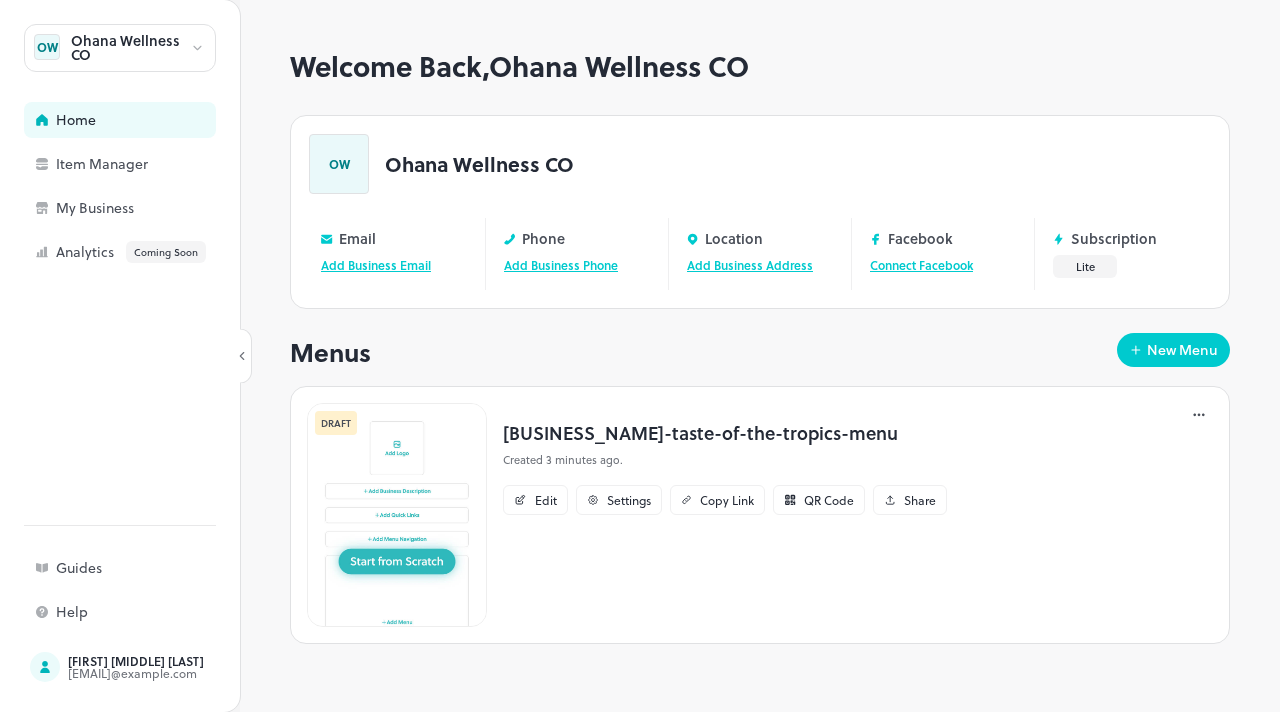 click at bounding box center [397, 515] 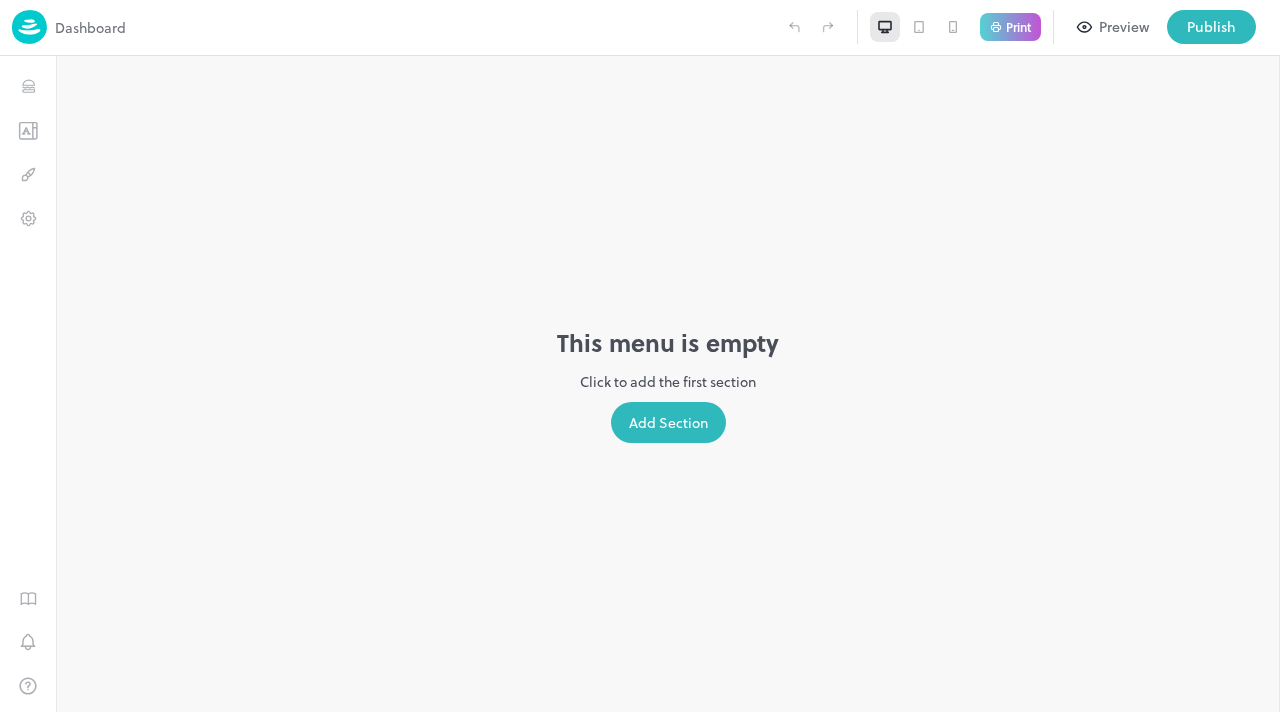 scroll, scrollTop: 0, scrollLeft: 0, axis: both 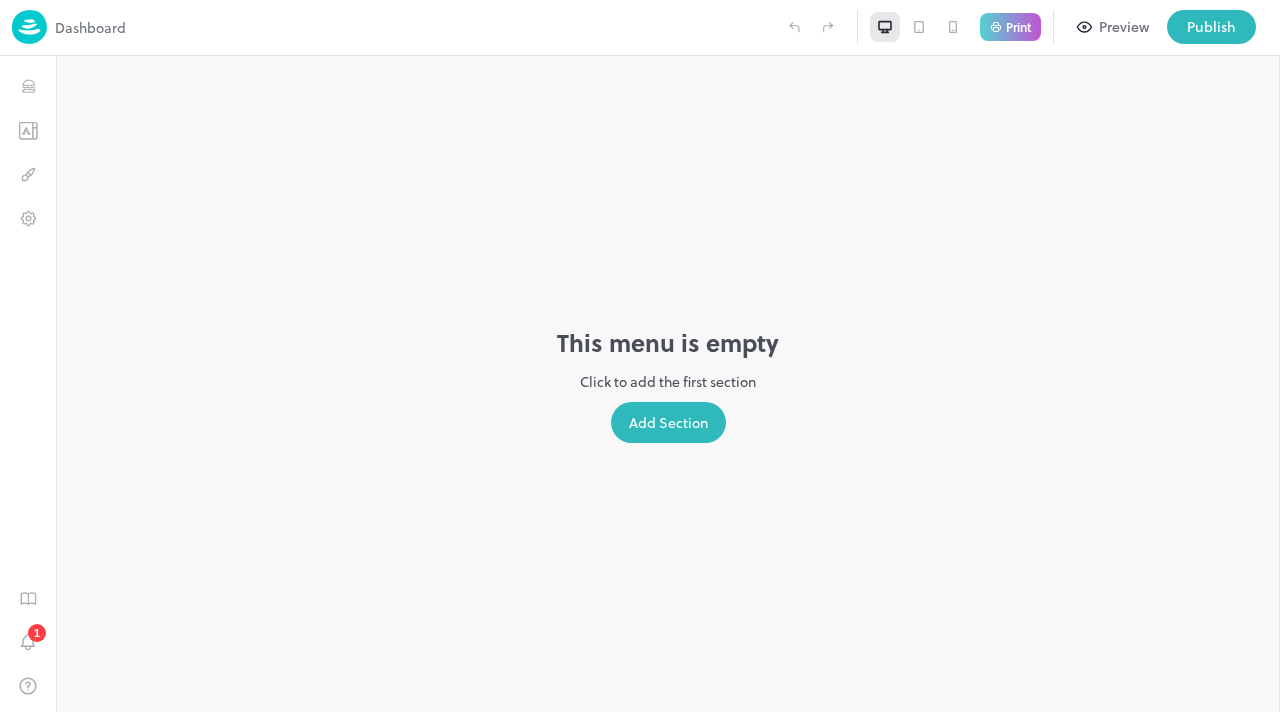 click on "Add Section" at bounding box center [668, 422] 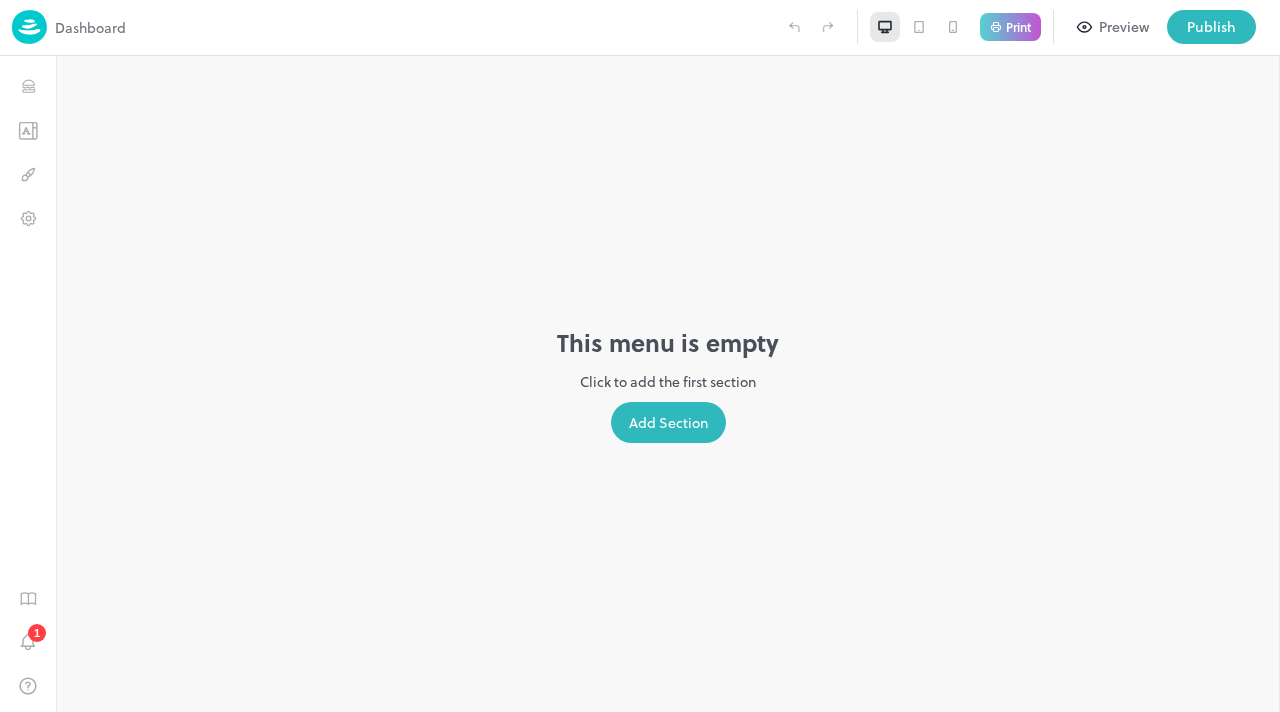scroll, scrollTop: 596, scrollLeft: 0, axis: vertical 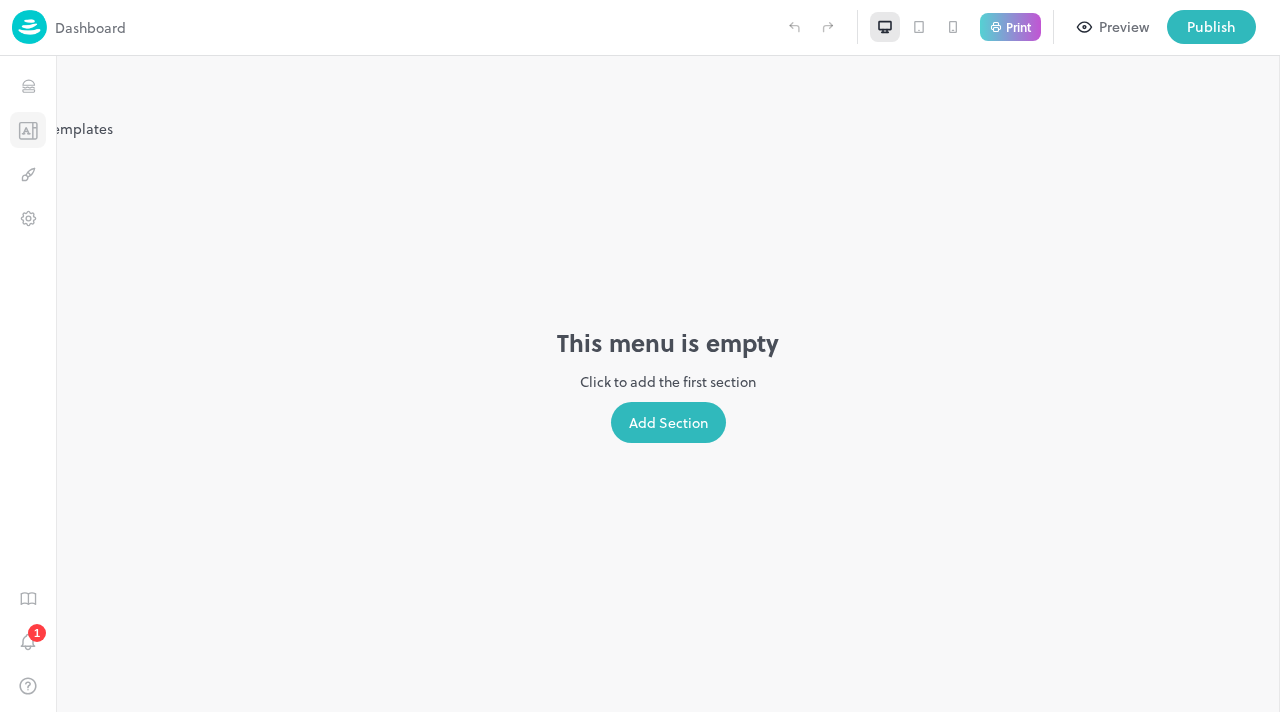 click 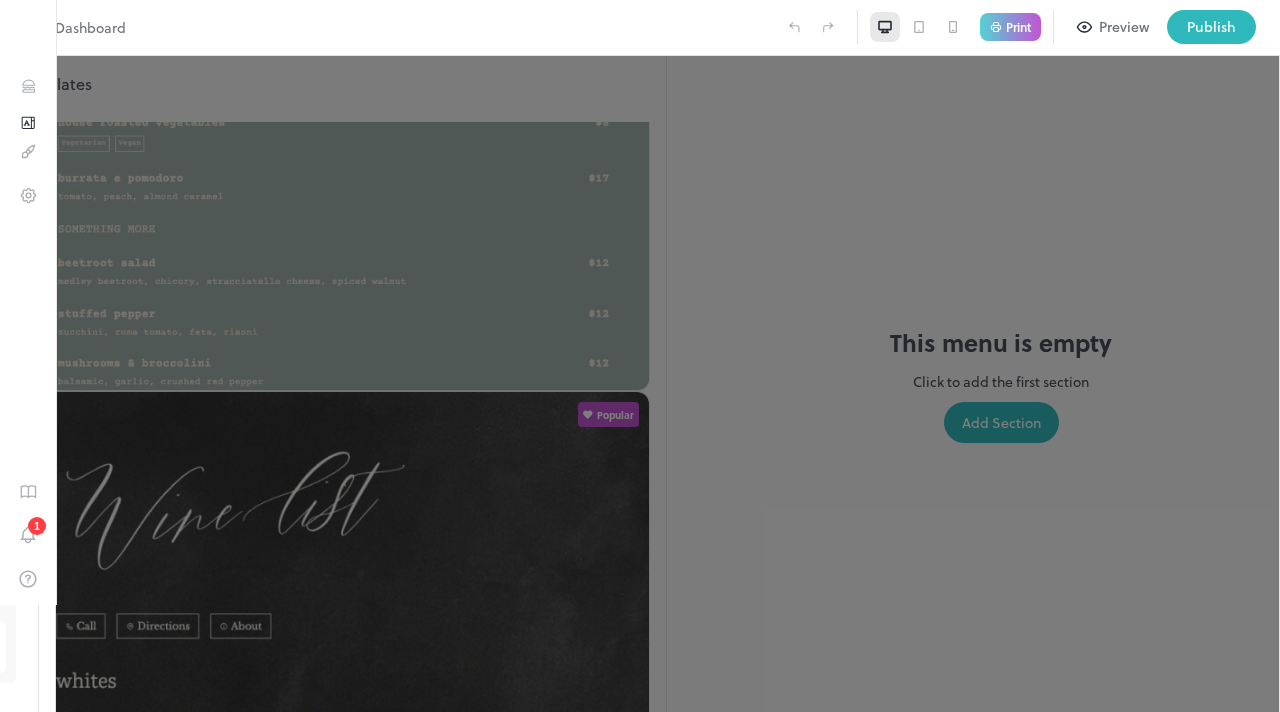 scroll, scrollTop: 3805, scrollLeft: 0, axis: vertical 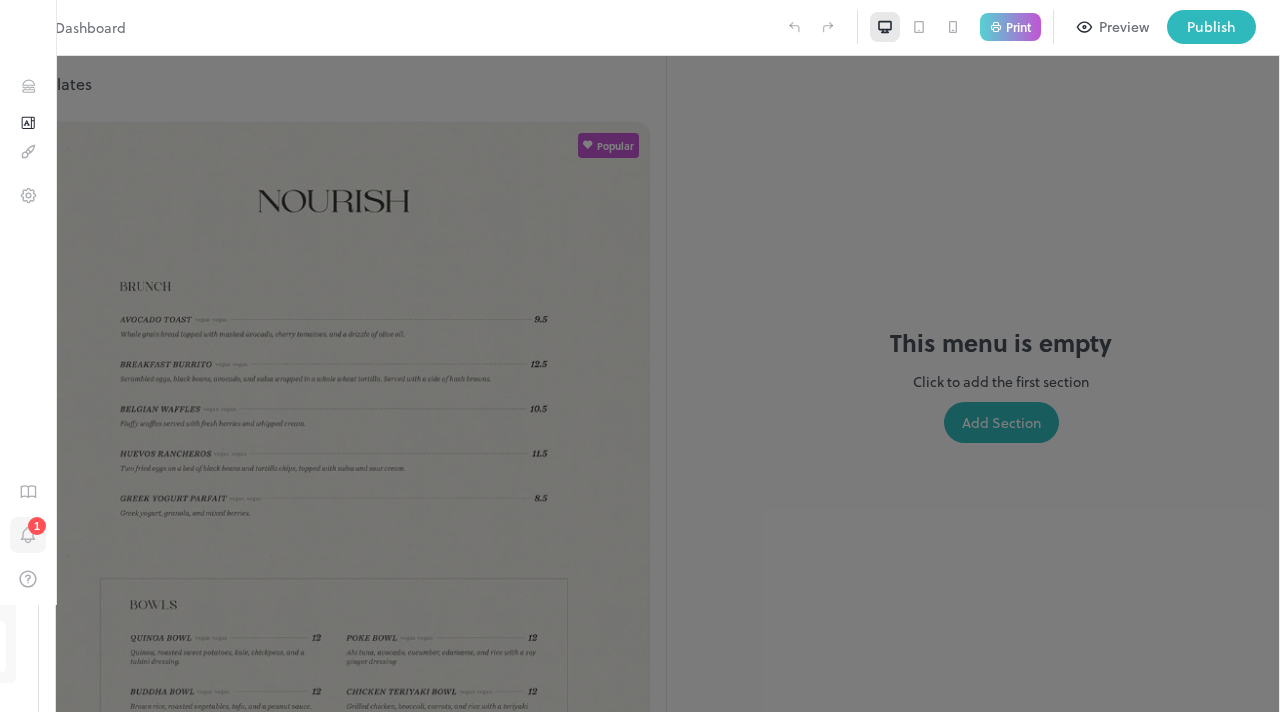 click 